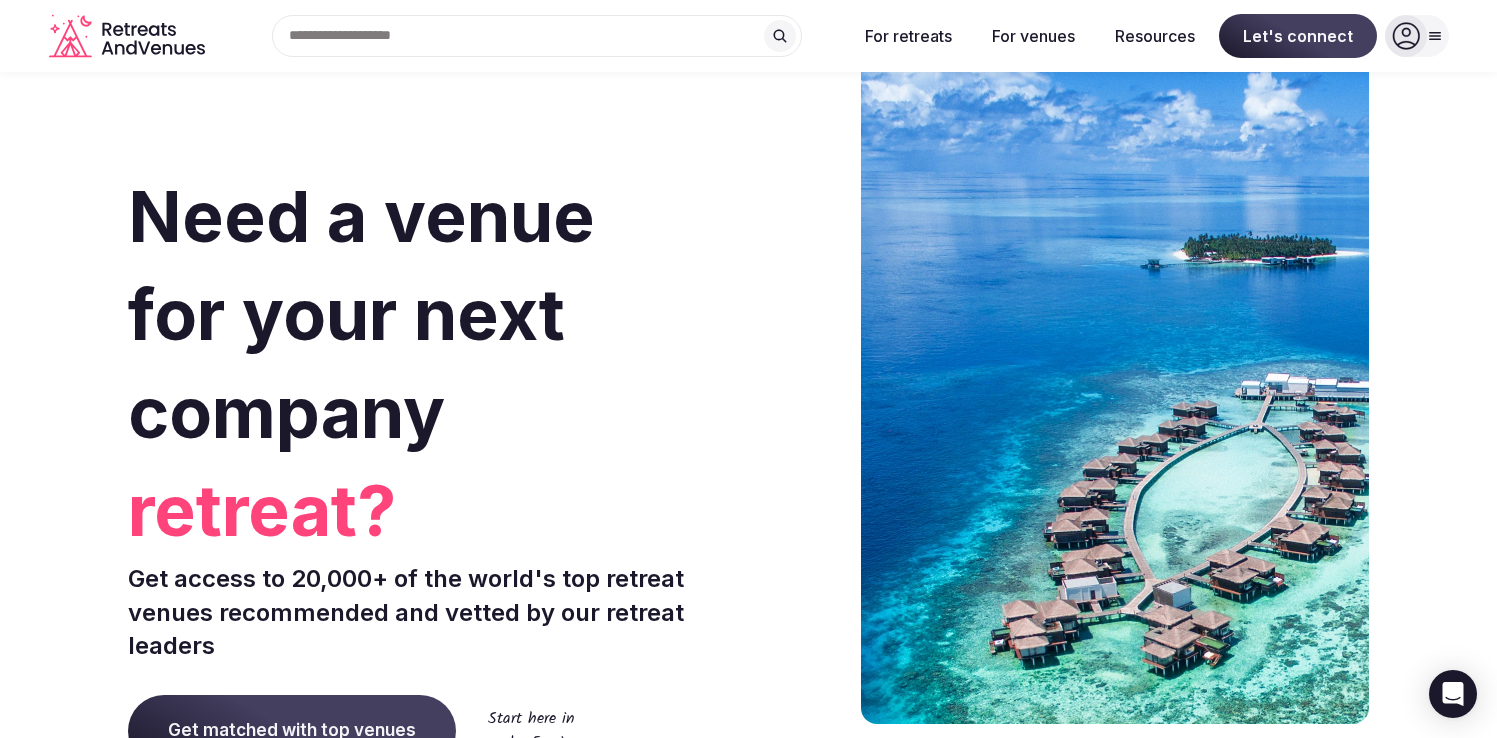 scroll, scrollTop: 0, scrollLeft: 0, axis: both 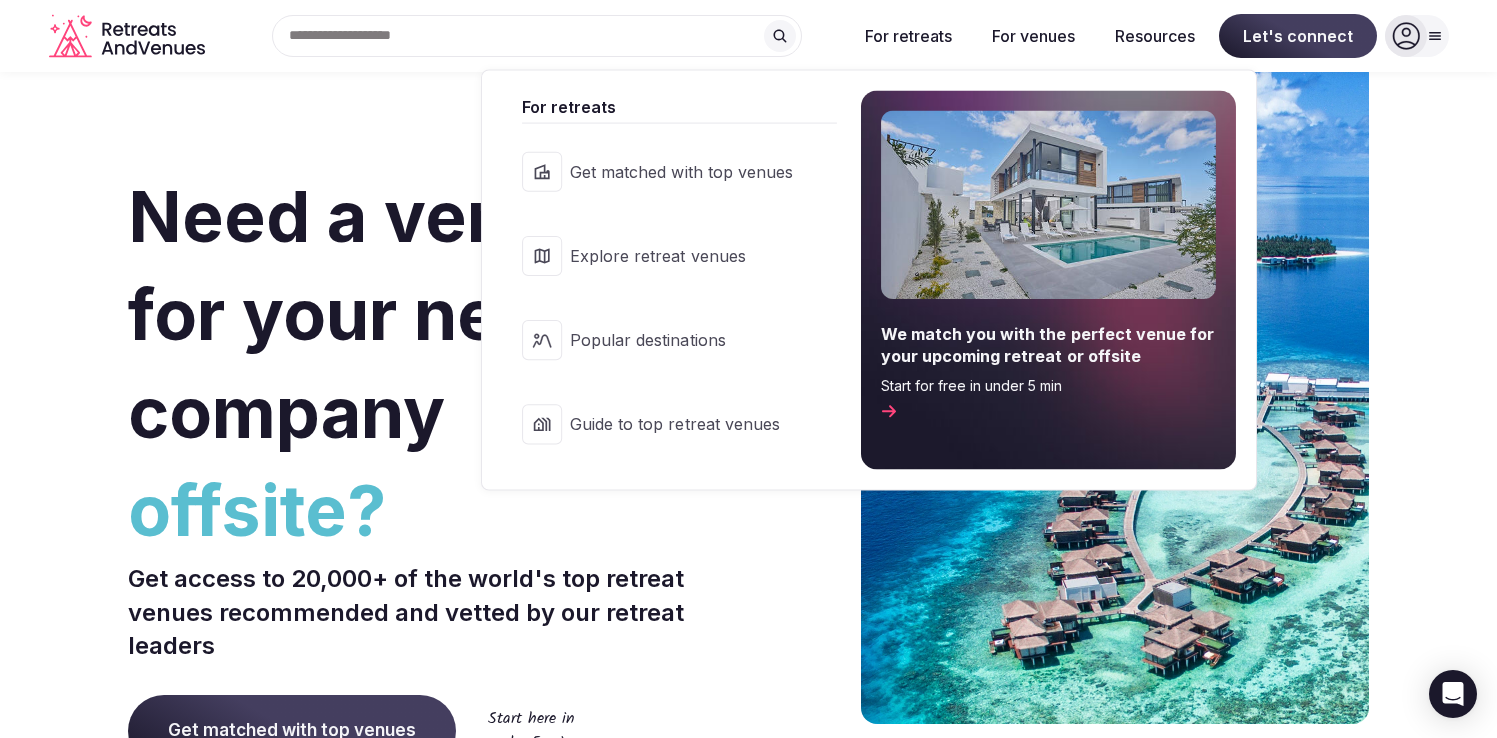 click 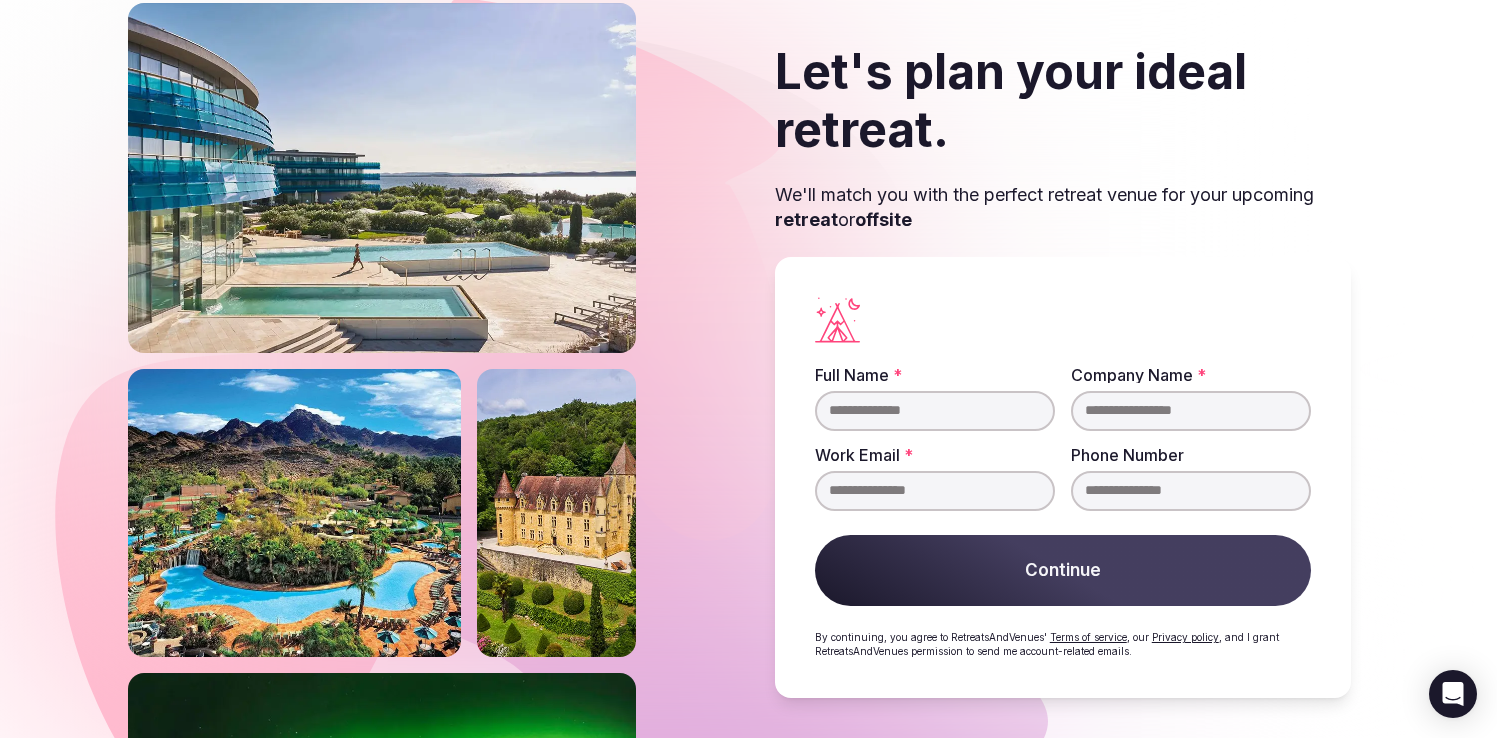 scroll, scrollTop: 0, scrollLeft: 0, axis: both 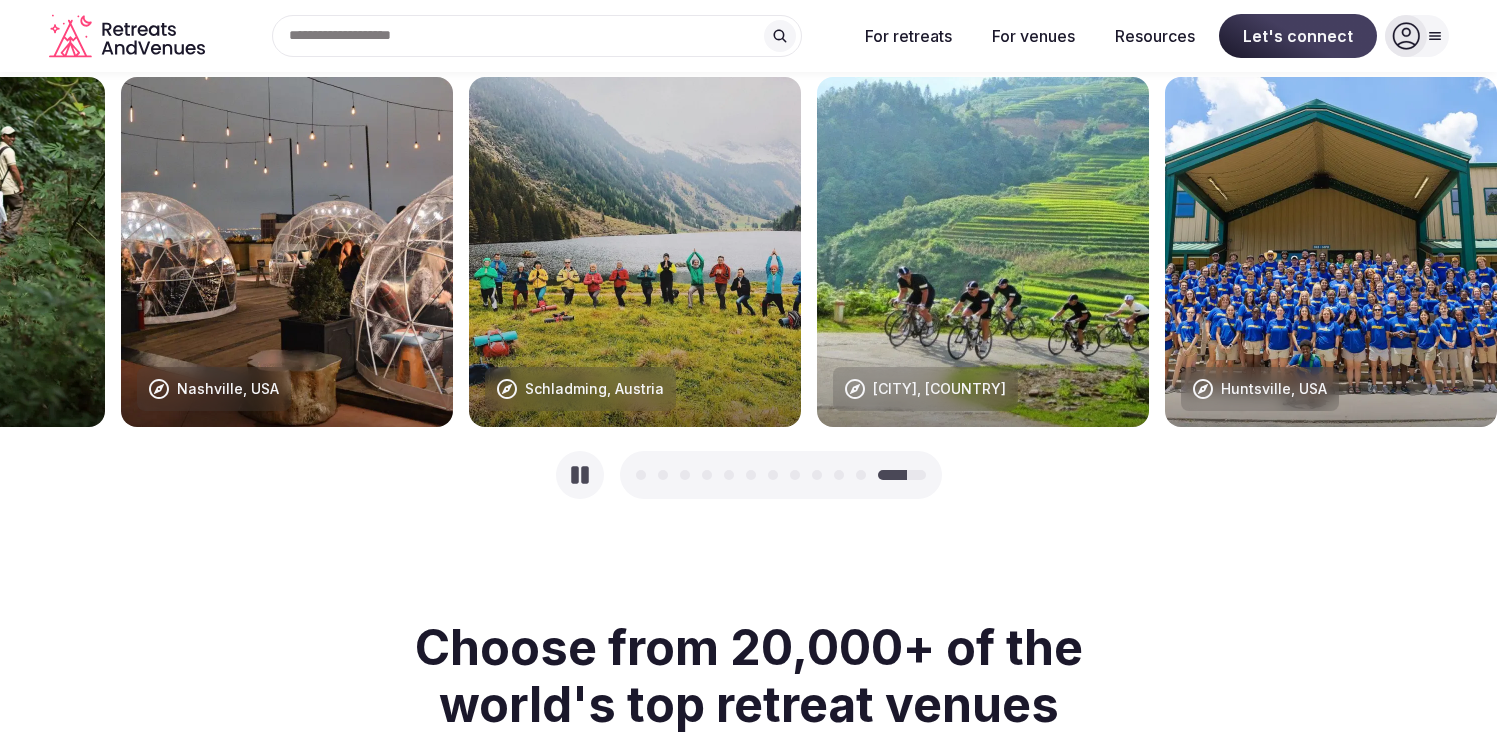 click 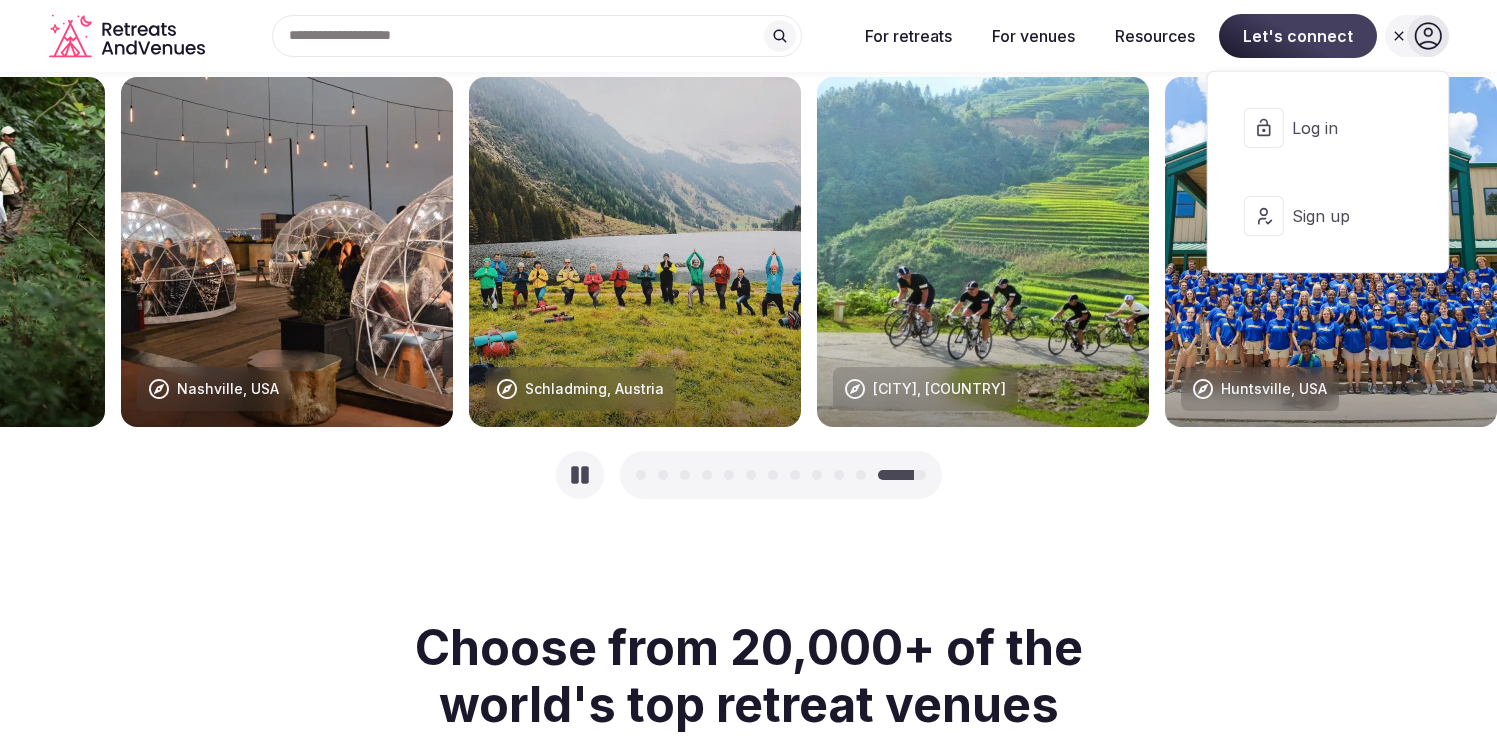 click 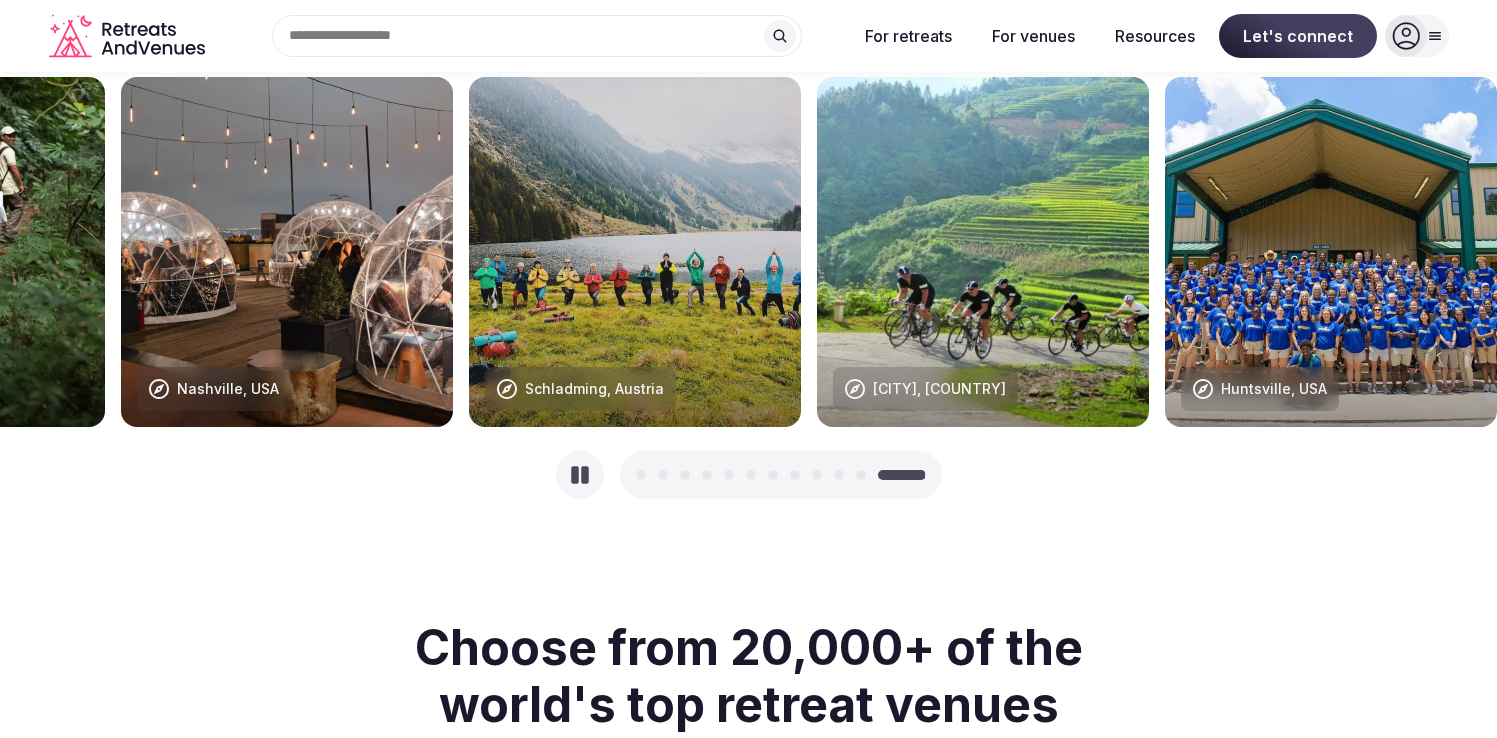 click at bounding box center [1435, 36] 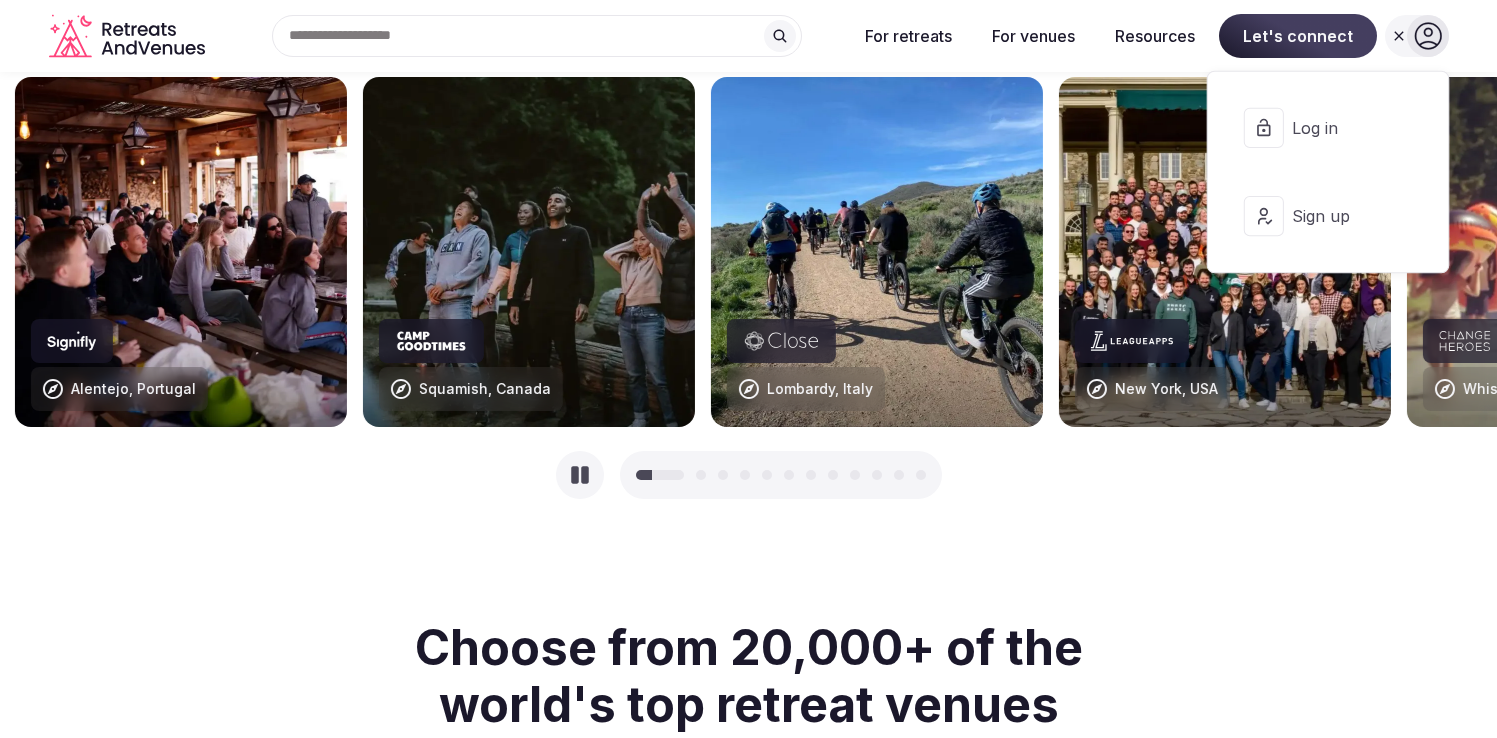 click on "Need a venue for your next company incentive trip? Get access to 20,000+ of the world's top retreat venues recommended and vetted by our retreat leaders Get matched with top venues Start here in under 5 min Trusted by world-class companies like Helping you book and deliver 5-star retreat experiences, effortlessly [CITY], [COUNTRY] Seamless Retreat Planning “ RetreatsAndVenues is incredibly responsive and goes above and beyond. They even connected us with a past client for real insights! We've booked two retreats with them and are now planning more. Highly recommend for seamless retreat planning! ” [FIRST] [LAST] , Head of Operations Product Hunt [CITY], [COUNTRY] Global Planning, Simplified “ It was key in planning our 1,200-person retreat. Their platform made it easy to compare venues across Mexico, the U.S., Dominican Republic, Europe, and Dubai, factoring in flights, visas, and costs. The team went above and beyond—highly recommend for a seamless planning! ” [FIRST] [LAST] , Deel.com “ ," at bounding box center (748, 2150) 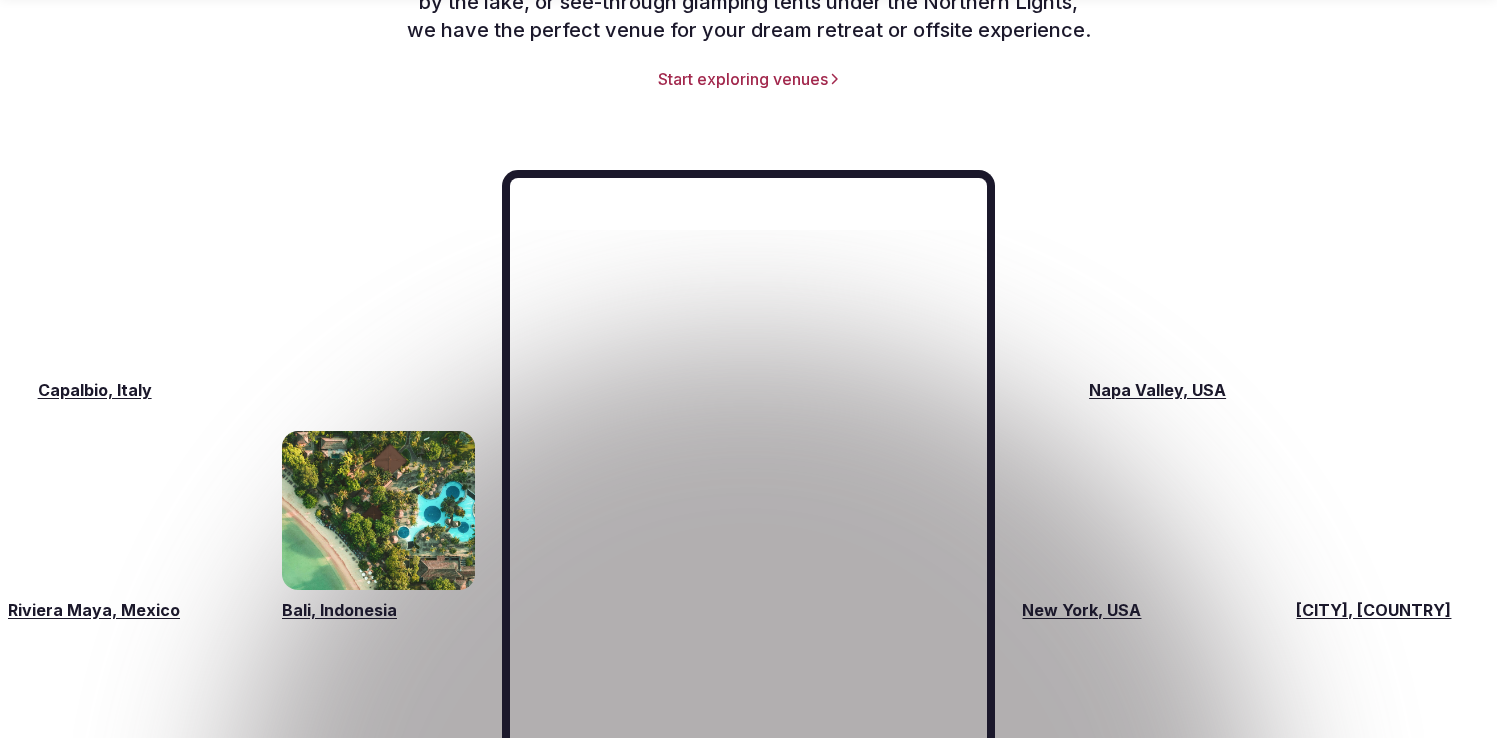 scroll, scrollTop: 2927, scrollLeft: 0, axis: vertical 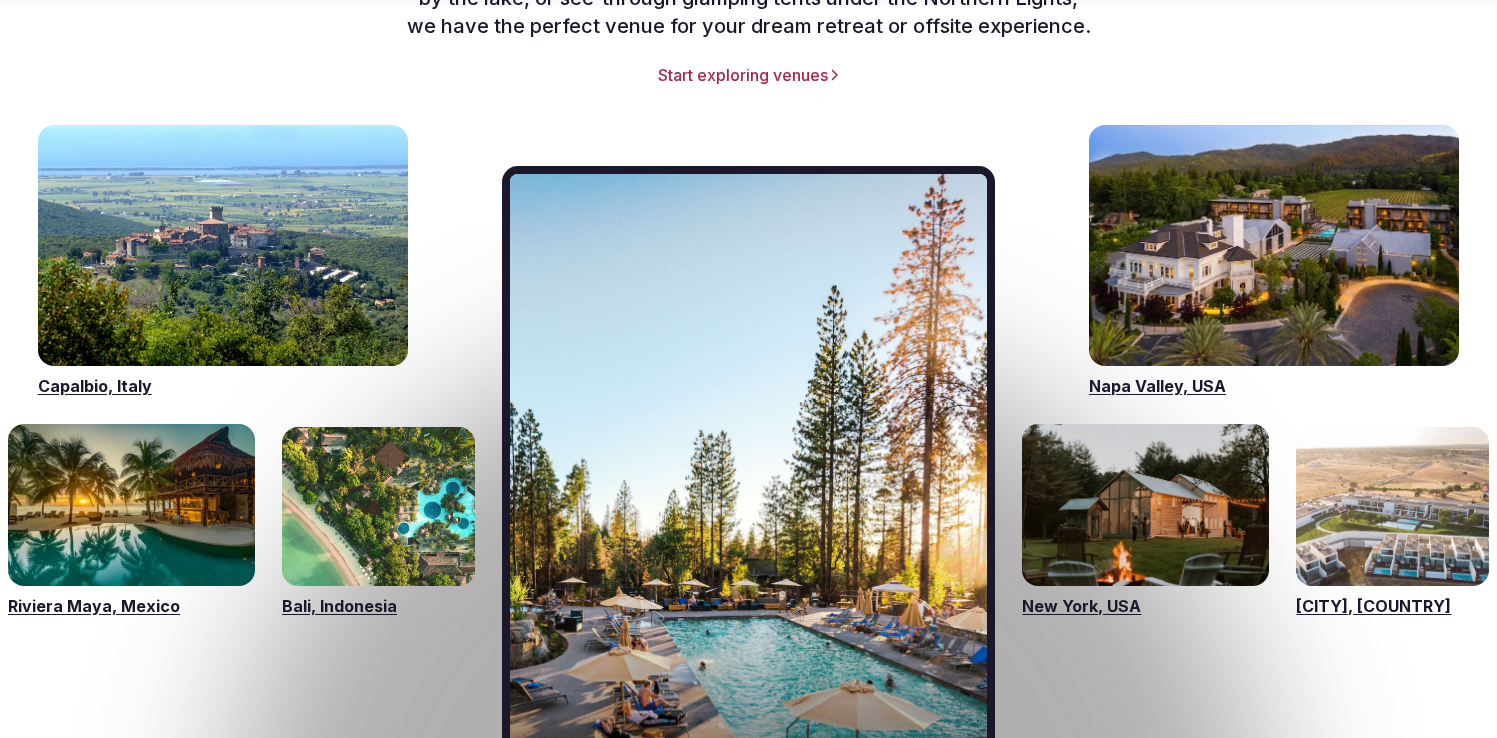 click on "Start exploring venues" at bounding box center (748, 75) 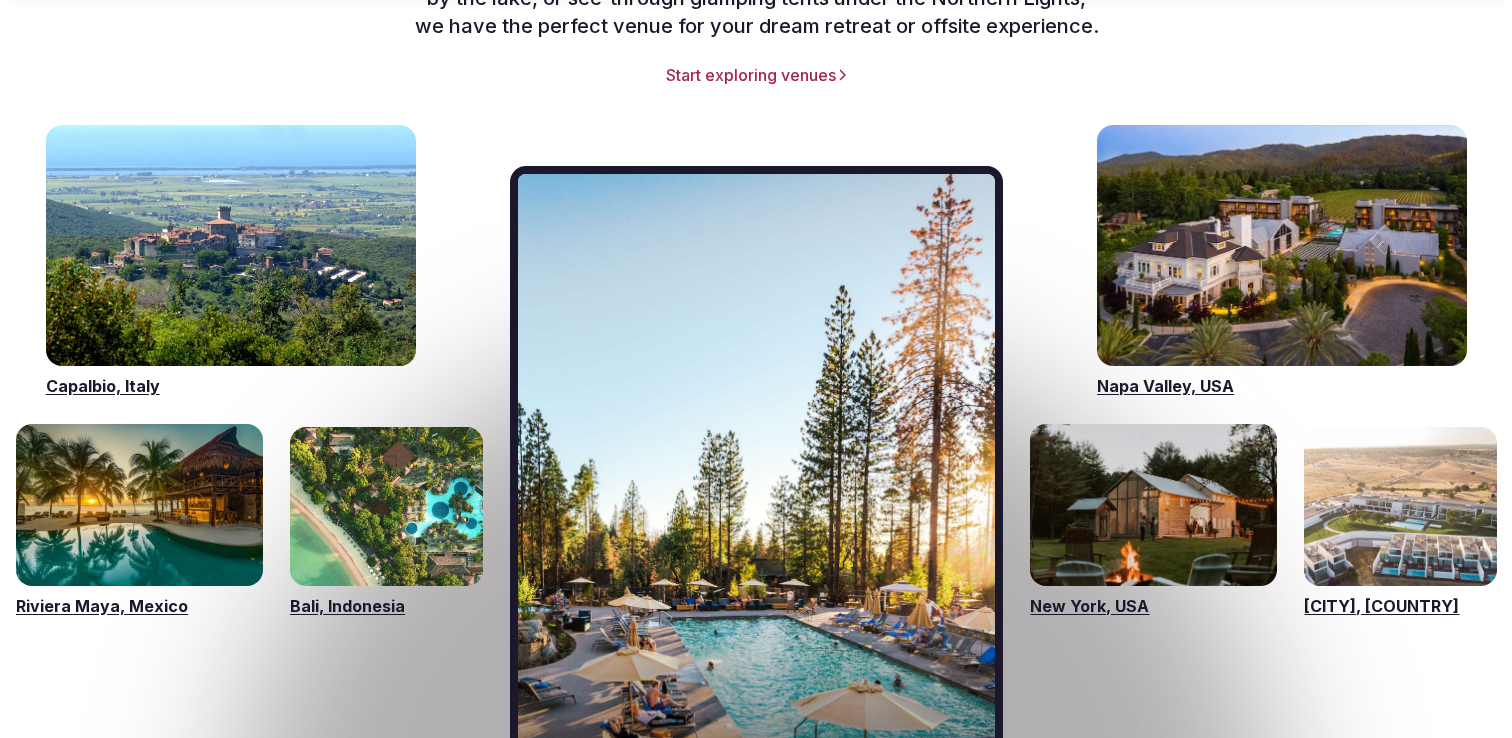 scroll, scrollTop: 0, scrollLeft: 0, axis: both 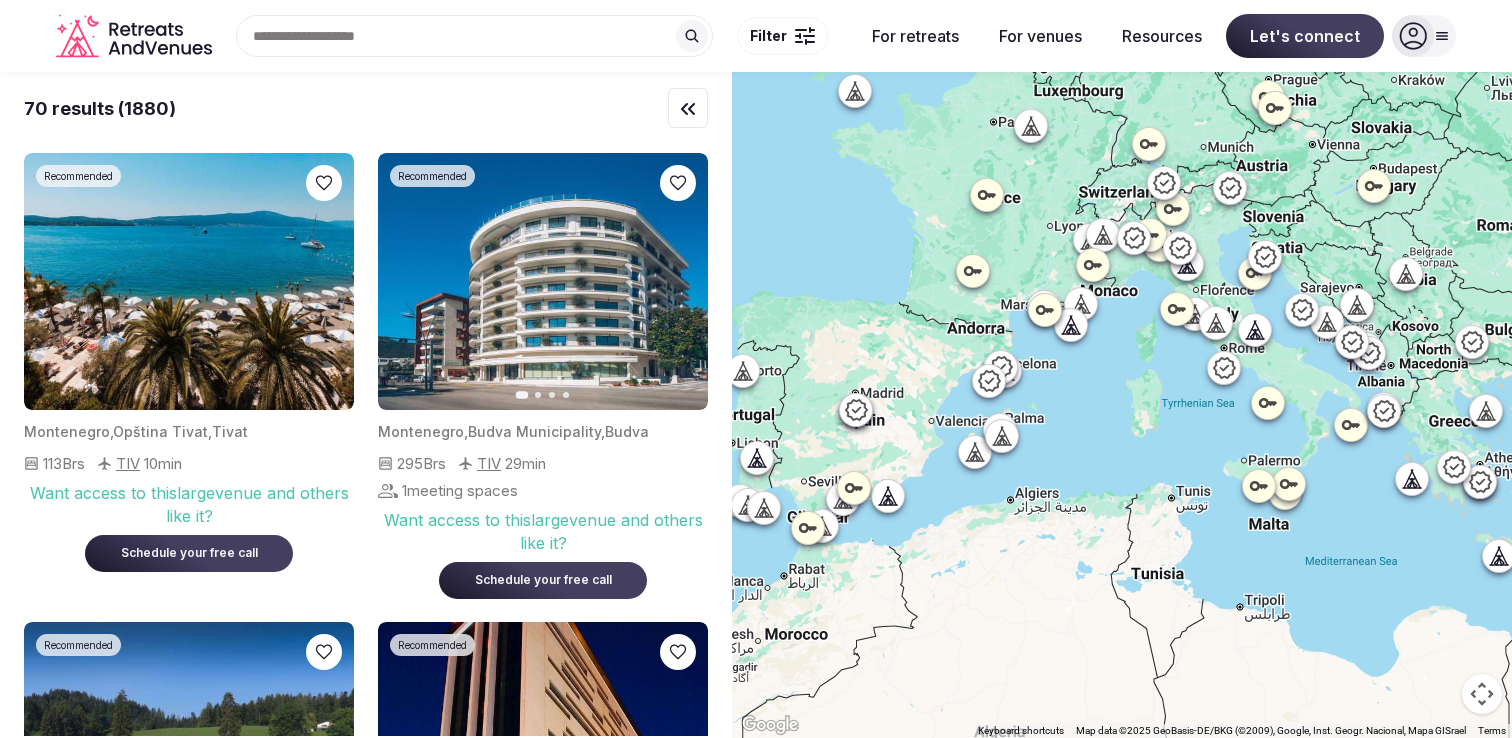 click on "Recent searches [STATE], [COUNTRY] Search Popular Destinations [COUNTRY], [COUNTRY] [COUNTRY], [COUNTRY] [COUNTRY], [STATE] [STATE], [STATE] [STATE], [STATE] Filter" at bounding box center [536, 36] 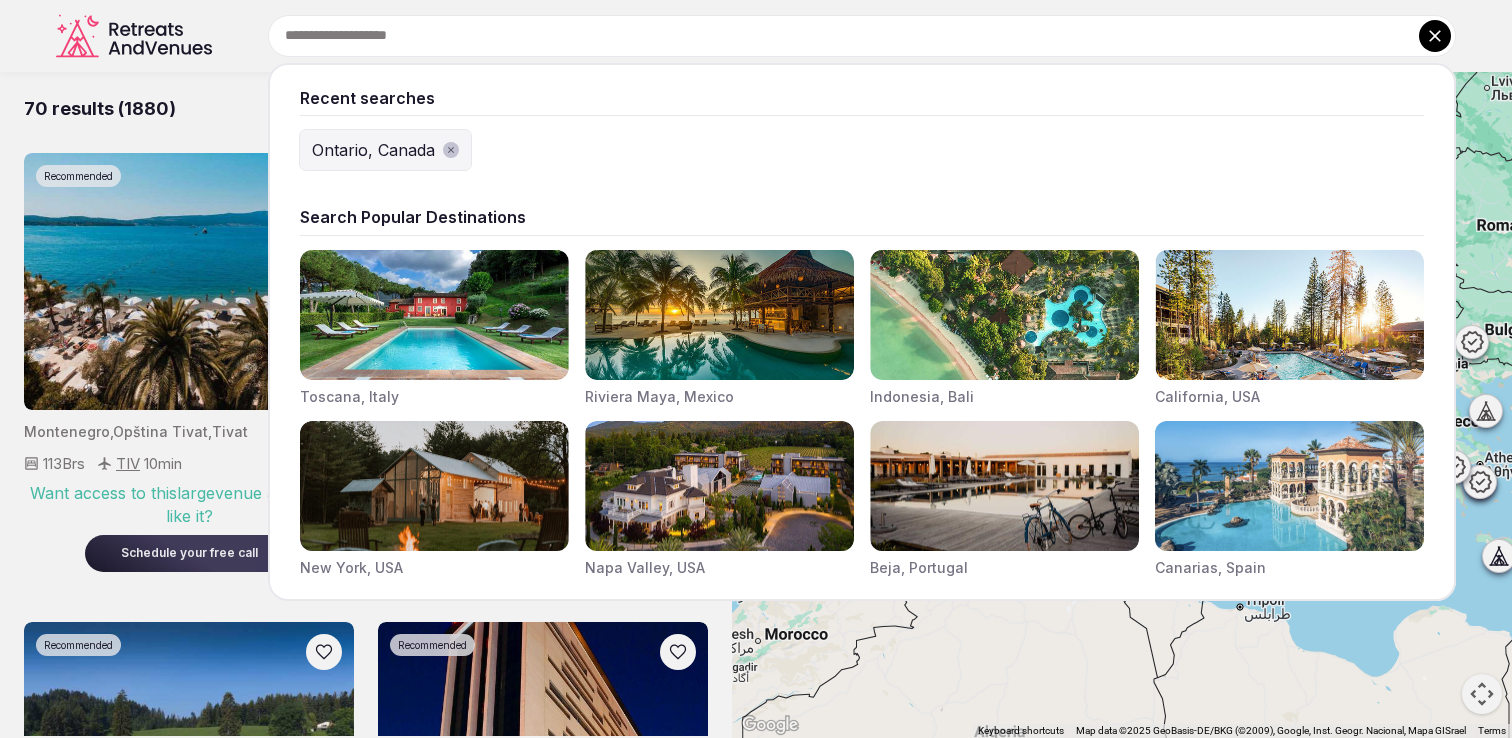 click on "Ontario, Canada" at bounding box center [373, 150] 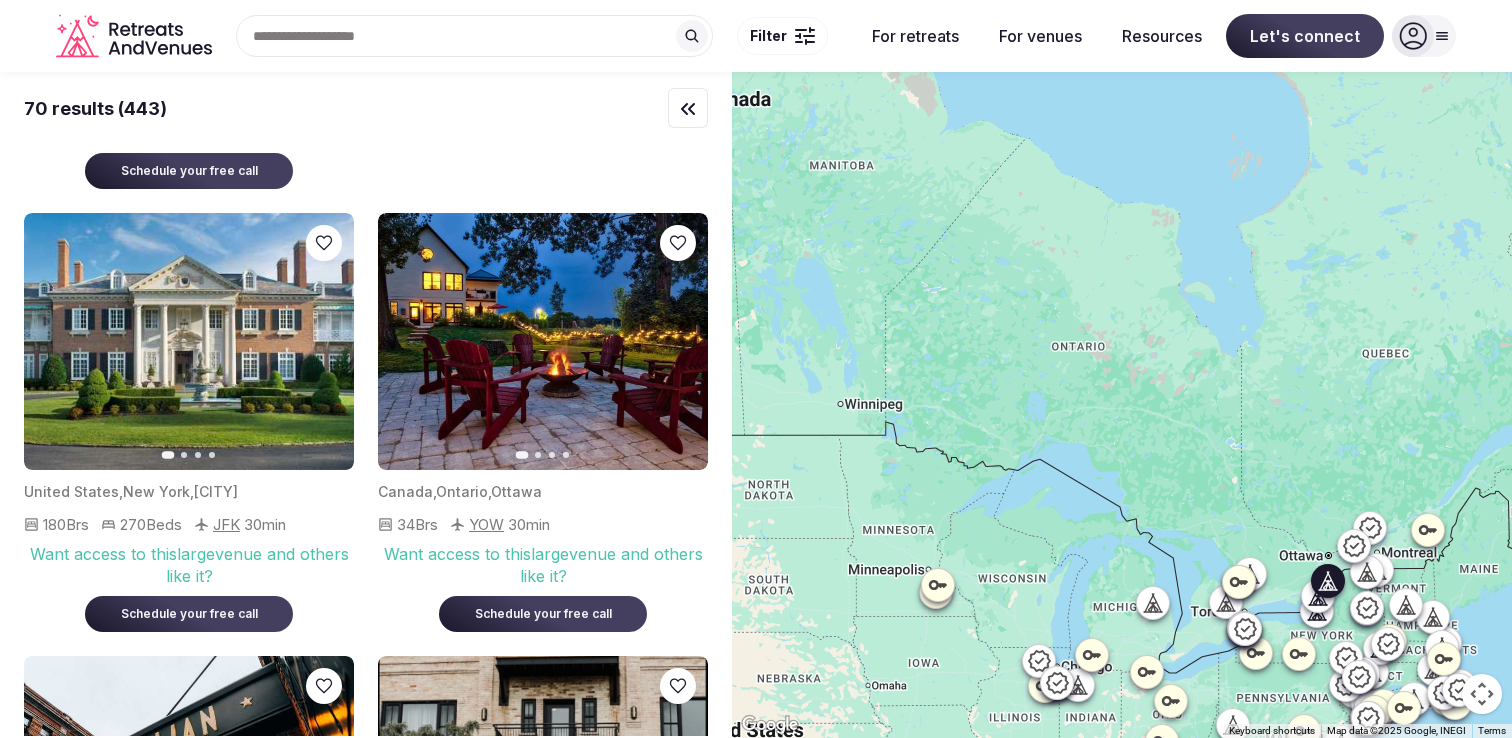 scroll, scrollTop: 6892, scrollLeft: 0, axis: vertical 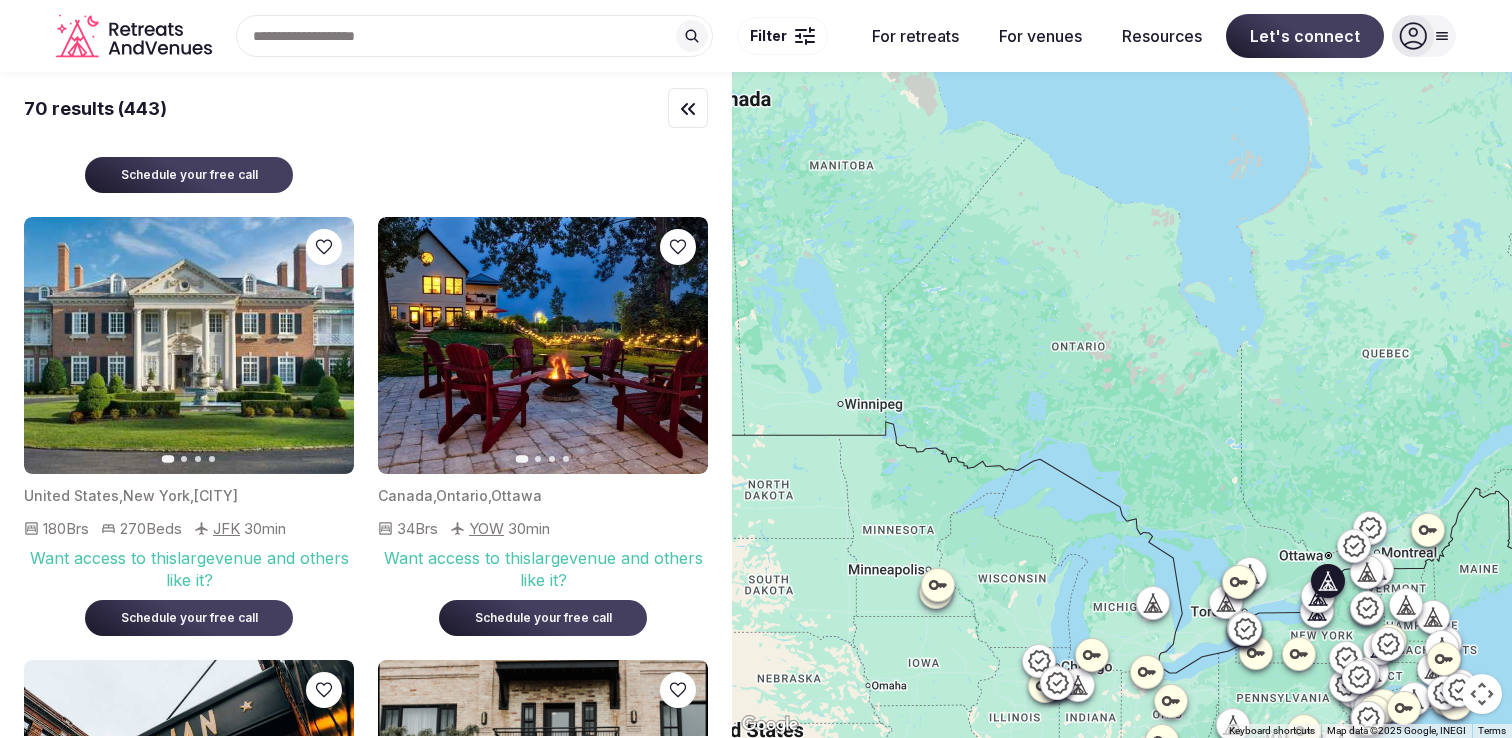 click on "Next slide" at bounding box center (680, 346) 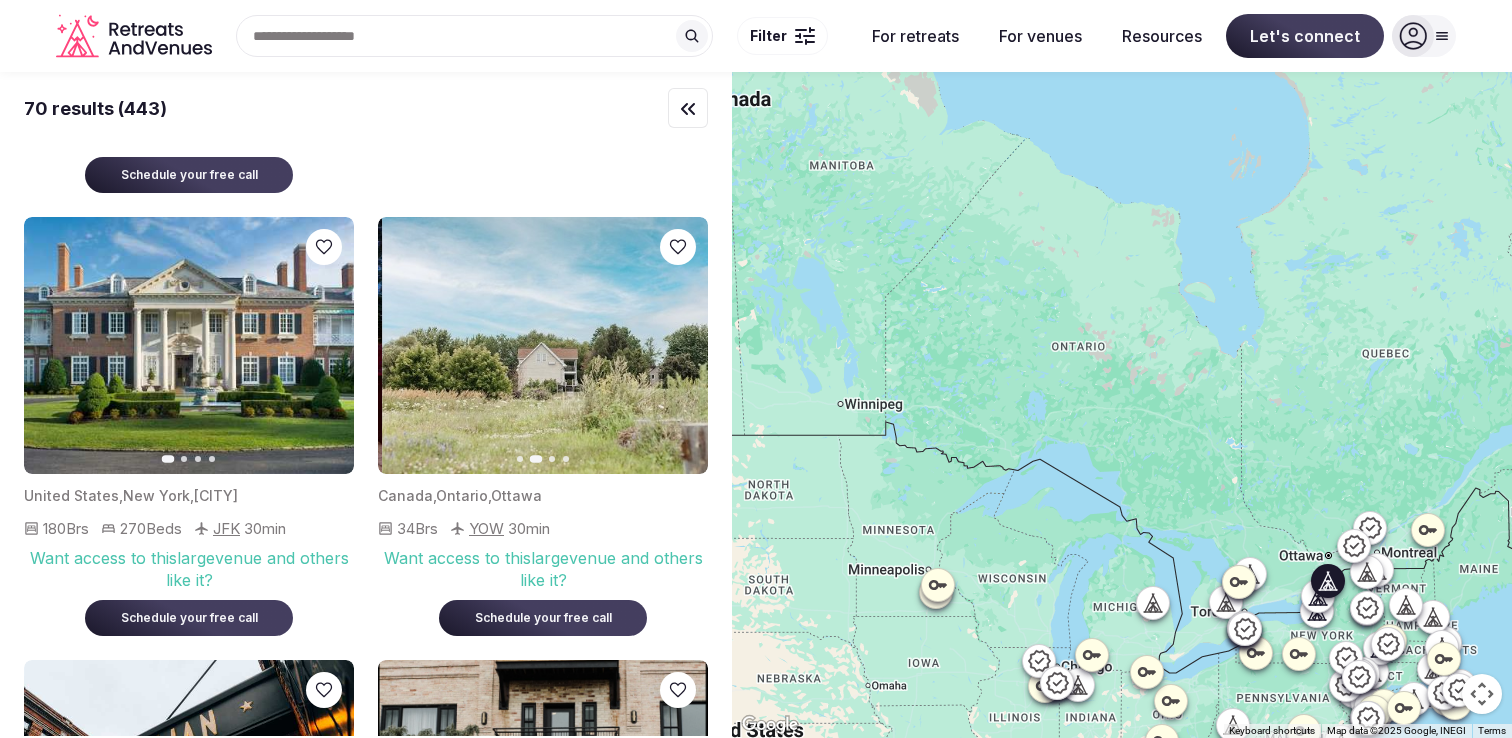 click on "Next slide" at bounding box center (680, 346) 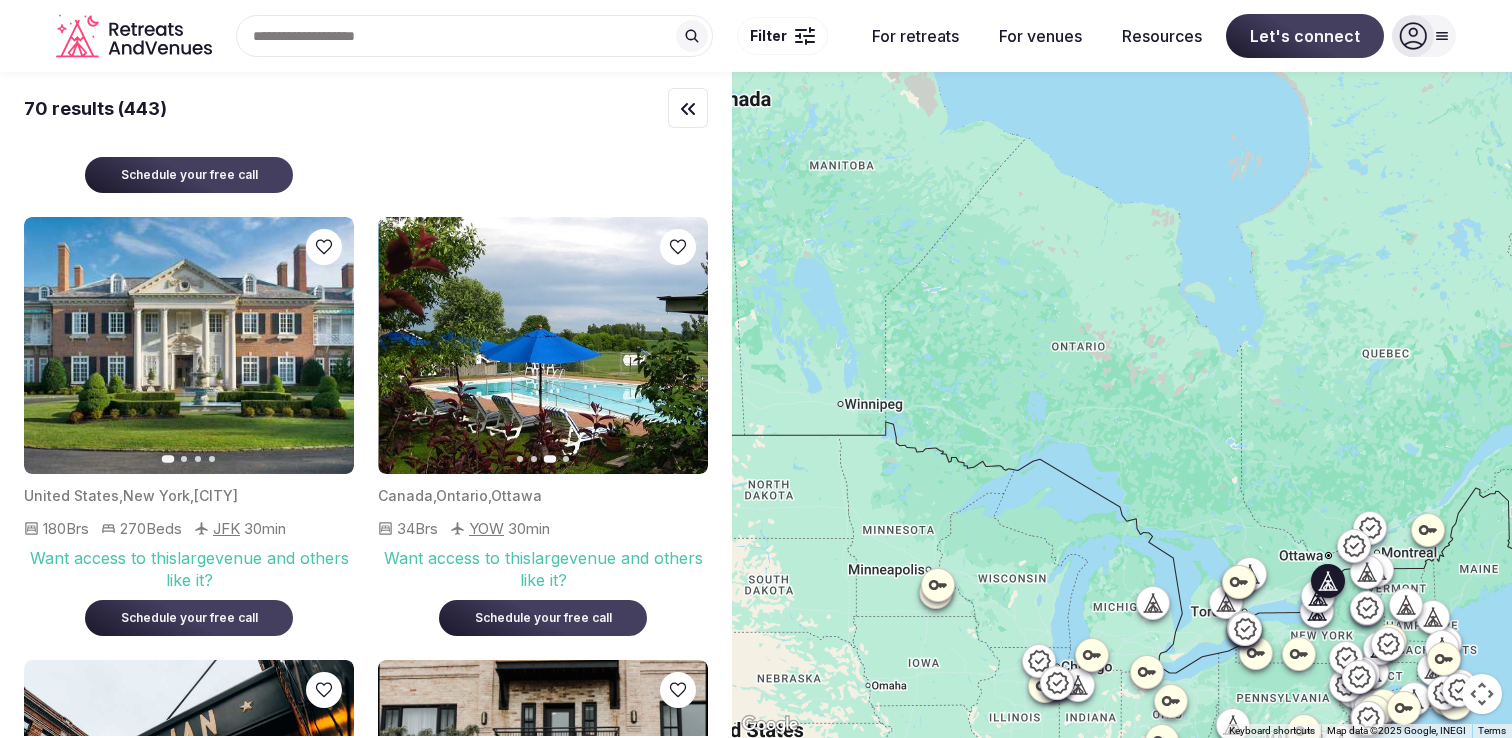 click on "Next slide" at bounding box center (680, 346) 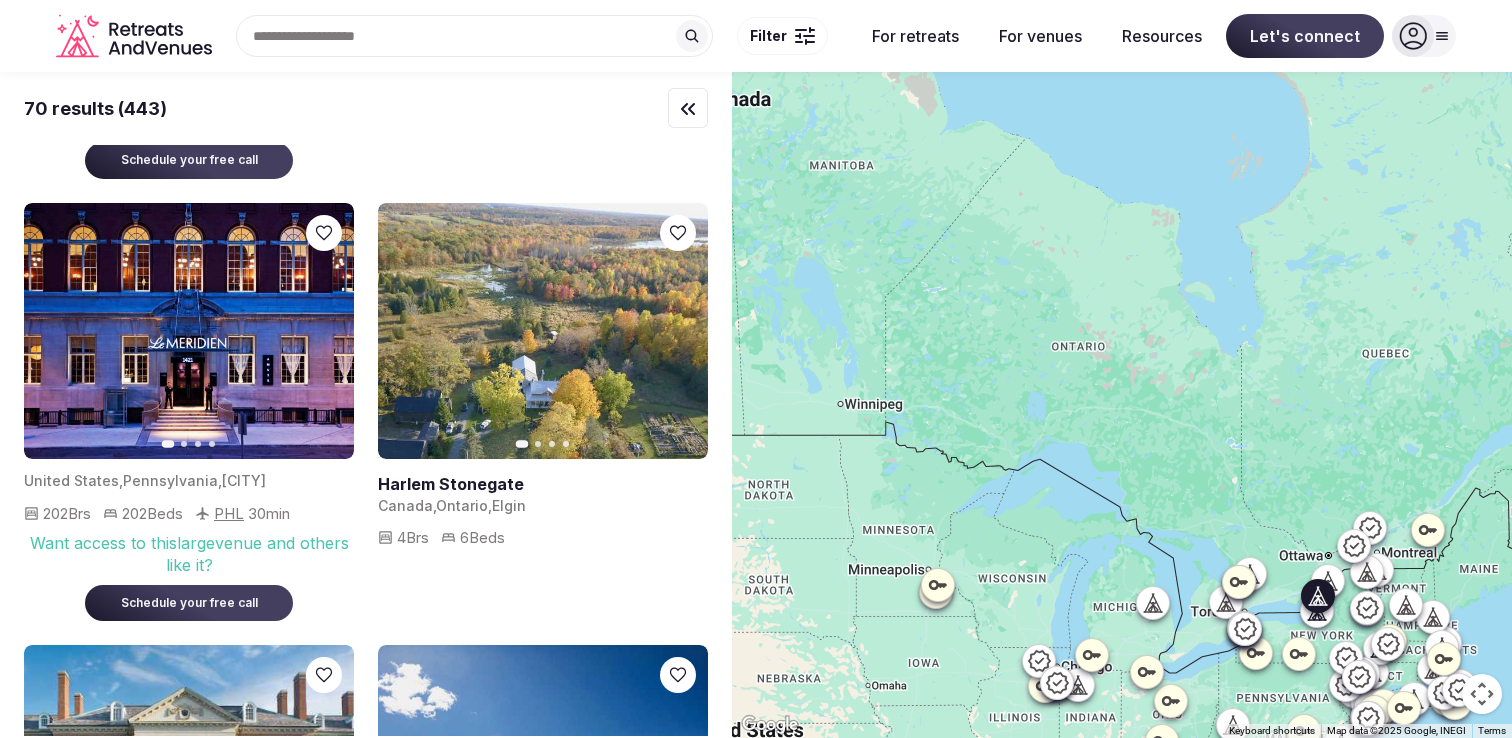 scroll, scrollTop: 6436, scrollLeft: 0, axis: vertical 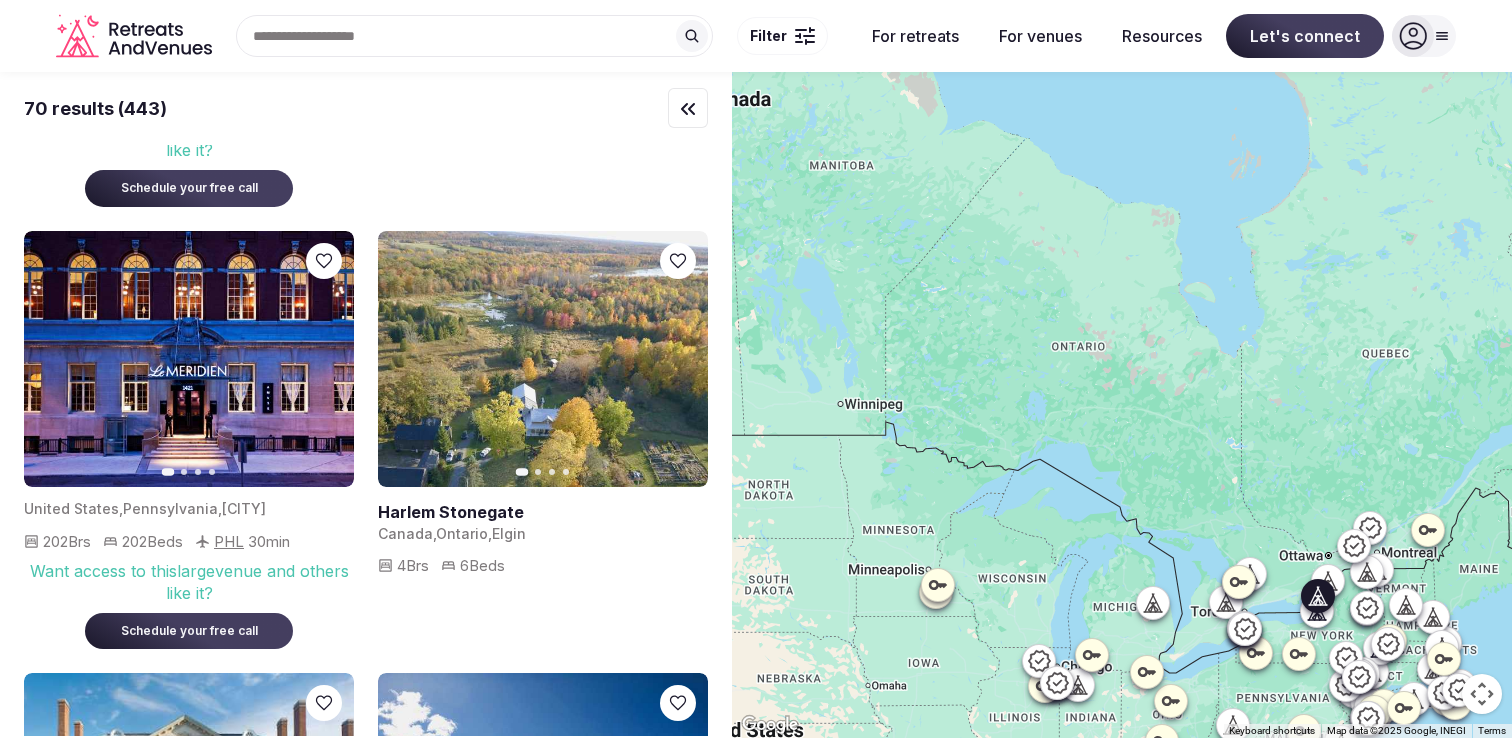 click 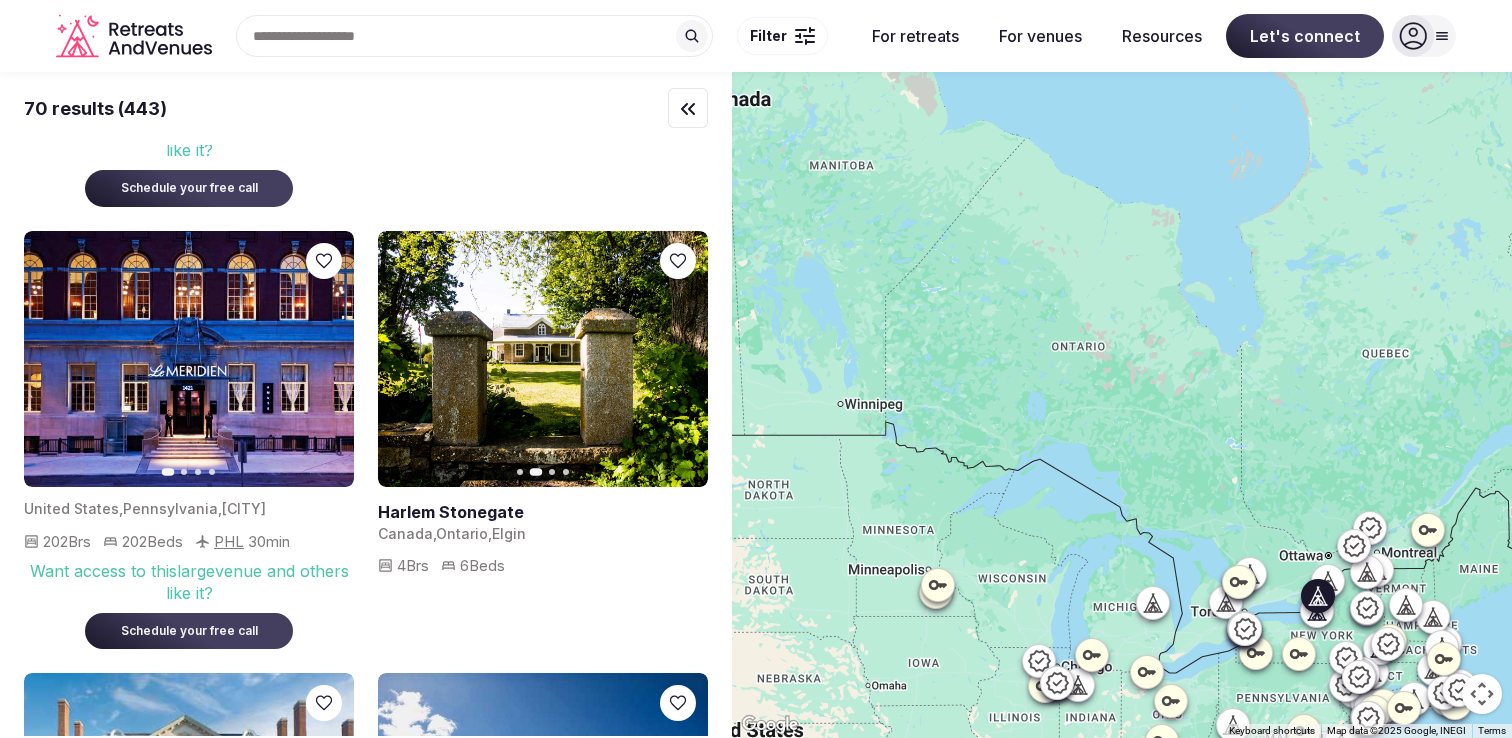 click 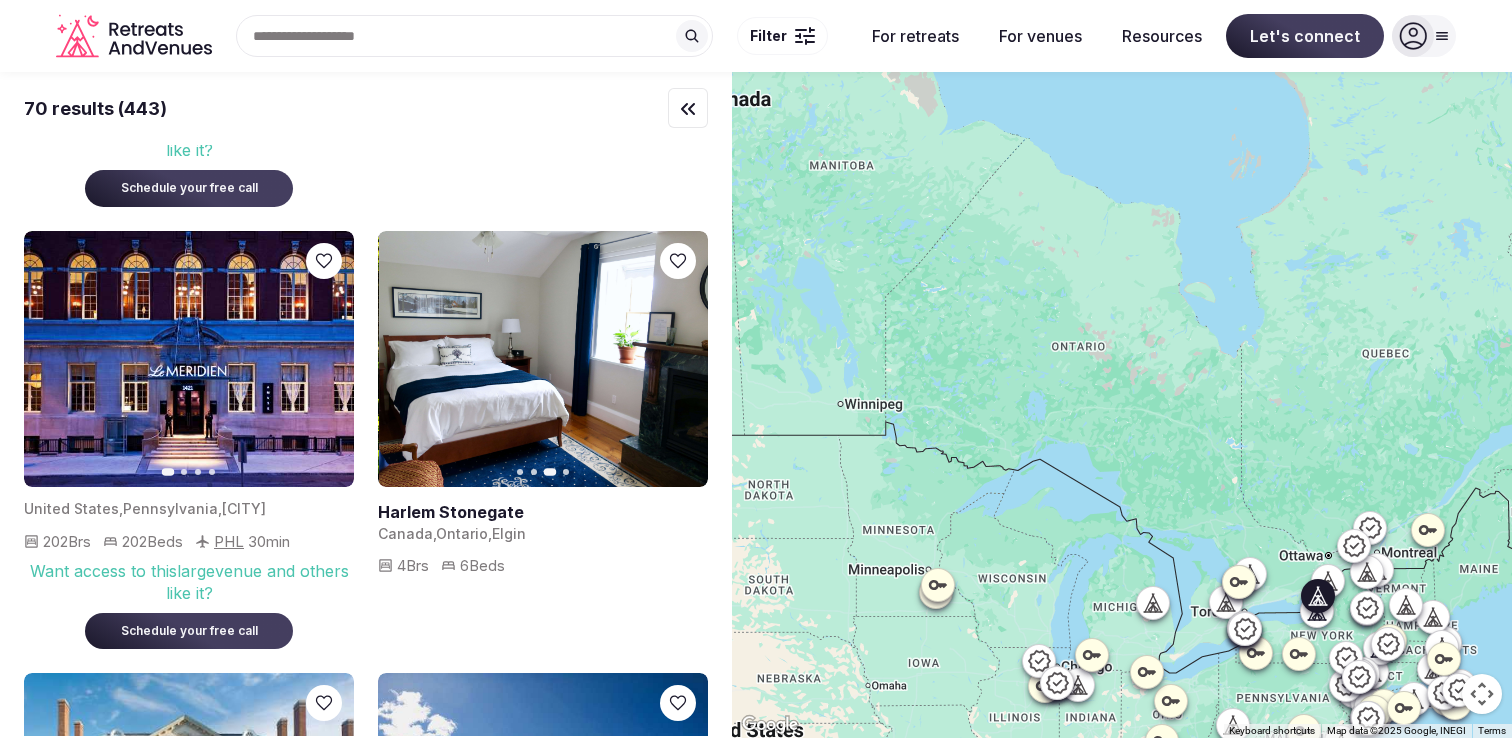 click 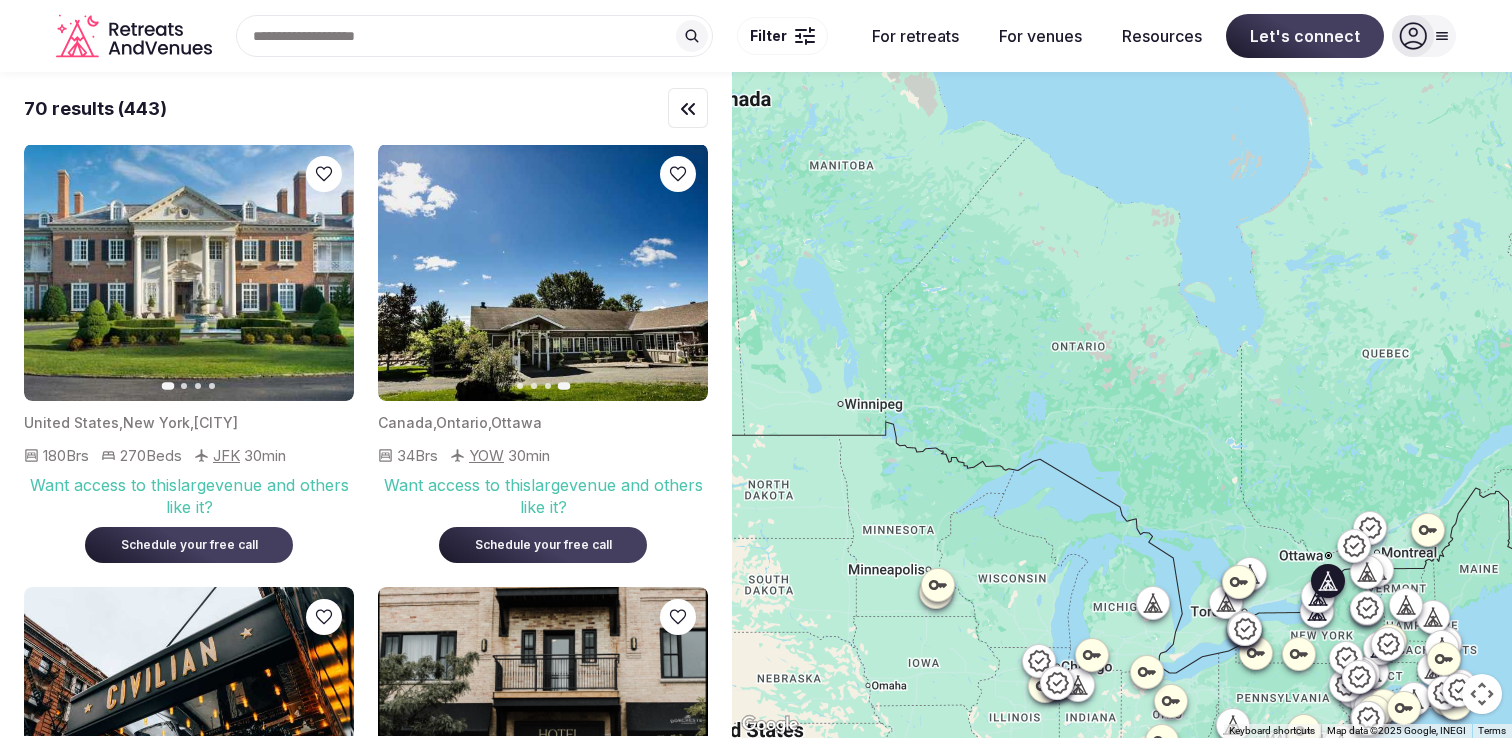 scroll, scrollTop: 6953, scrollLeft: 0, axis: vertical 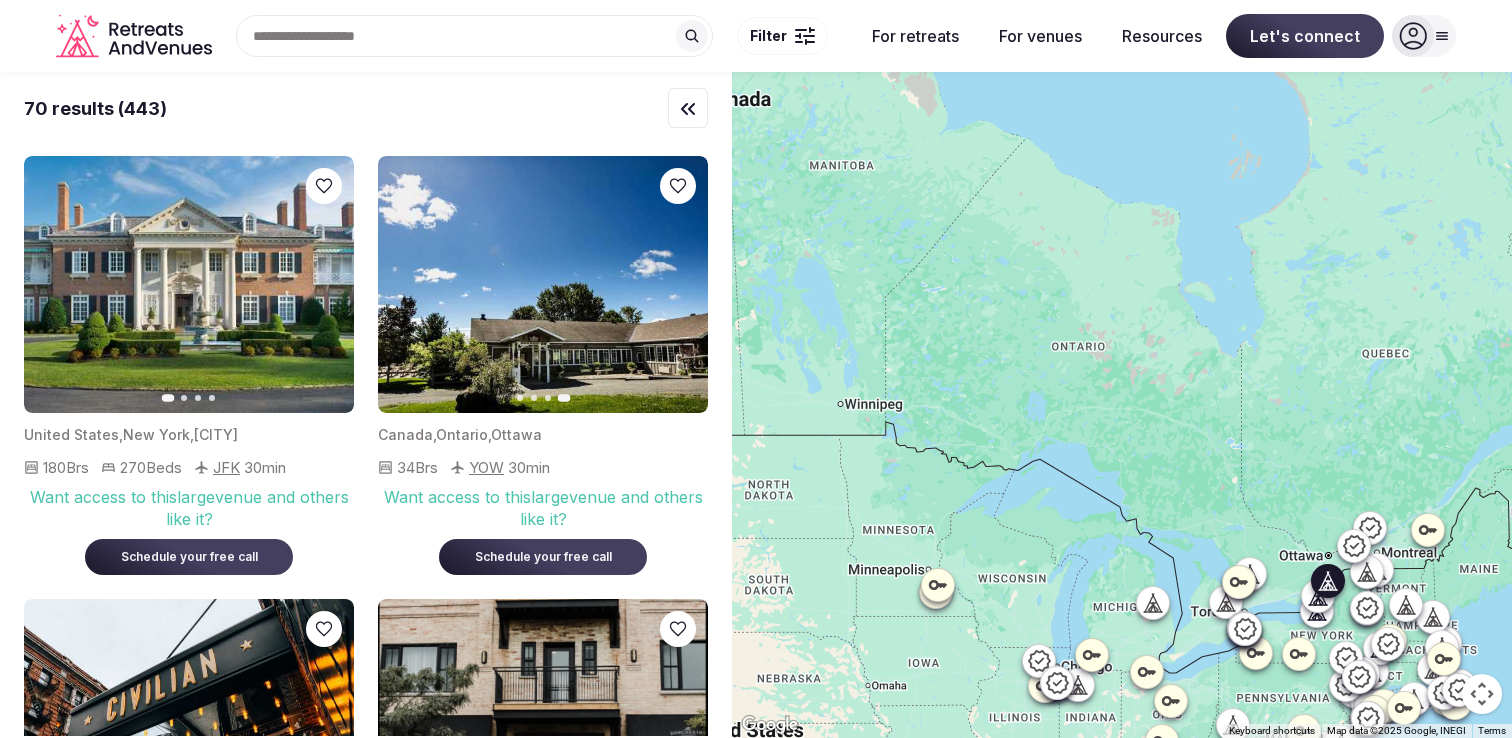 click 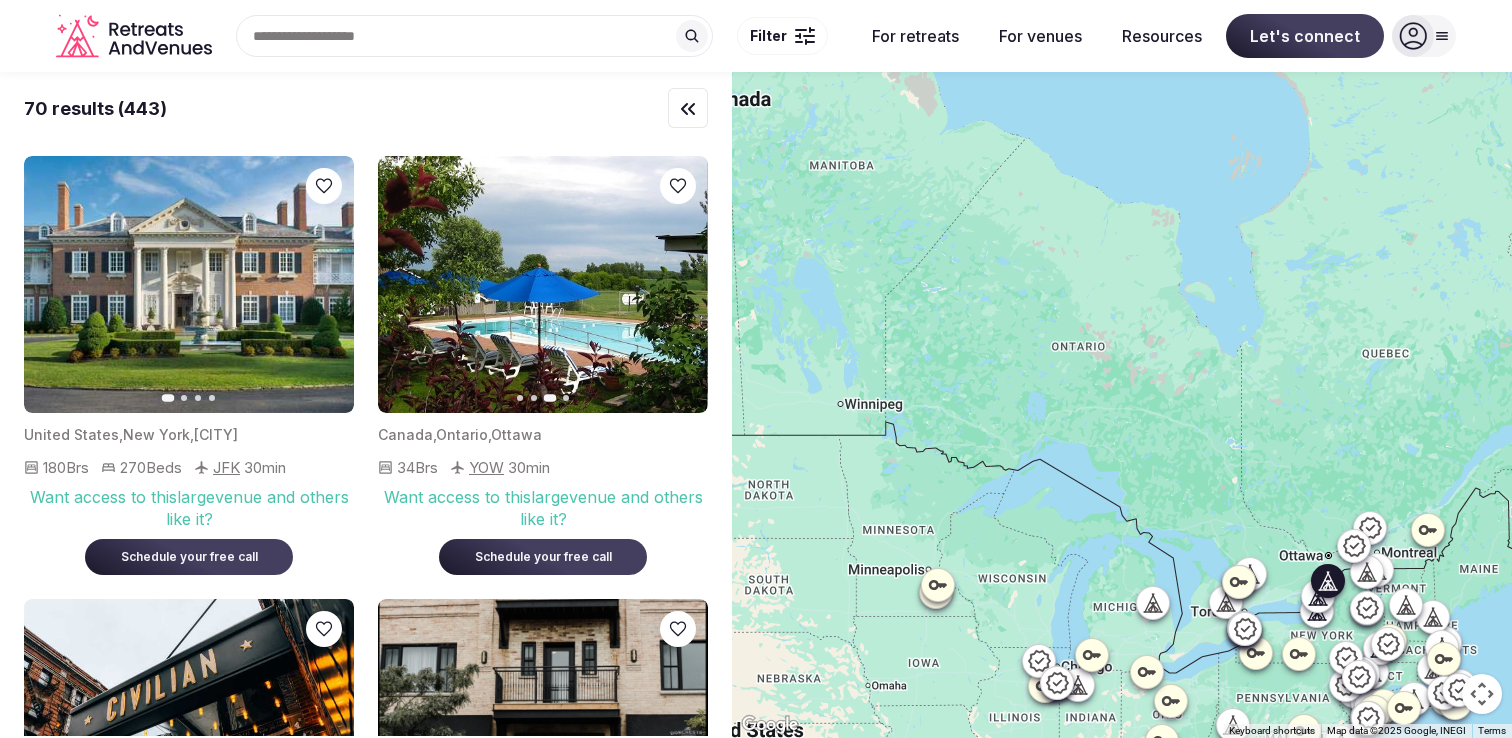 click 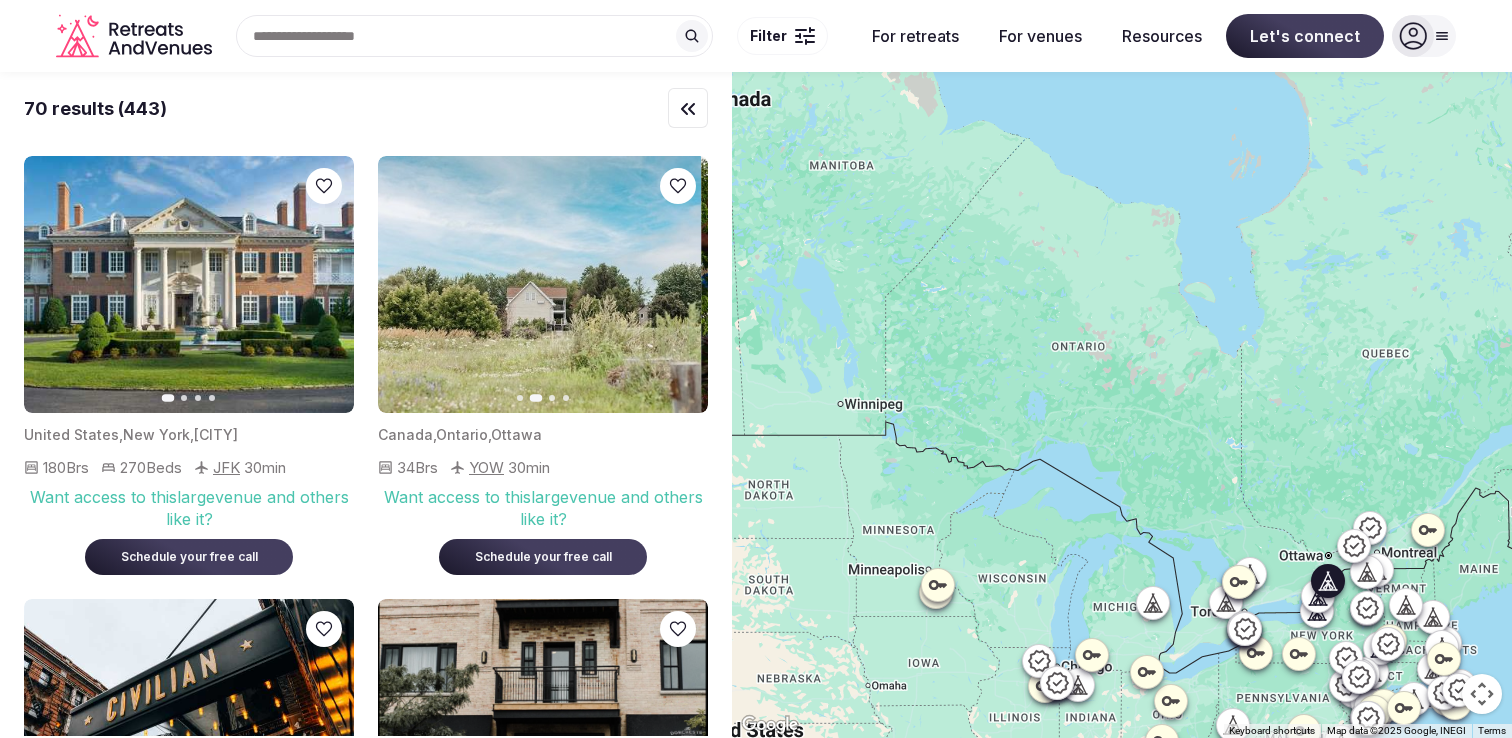 click 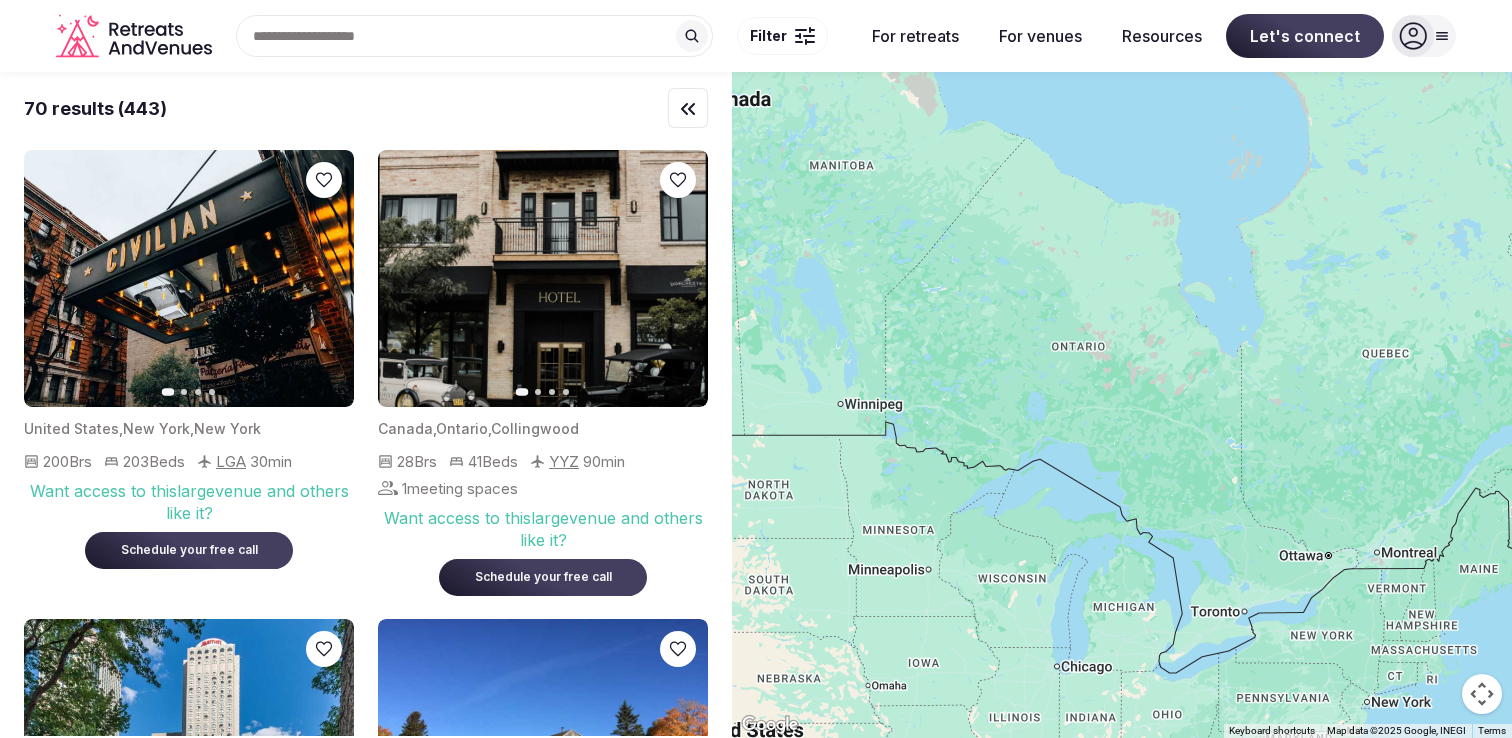 scroll, scrollTop: 7403, scrollLeft: 0, axis: vertical 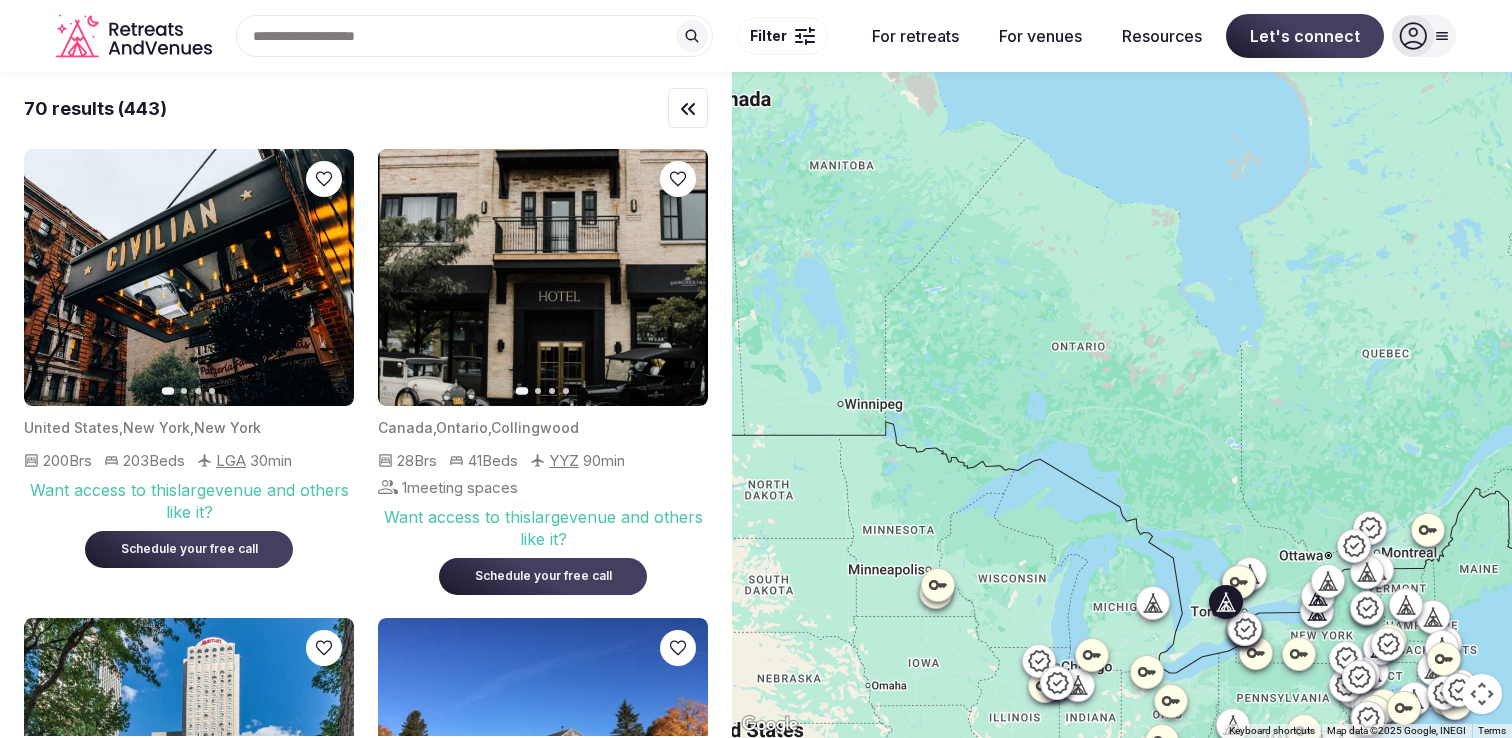 click 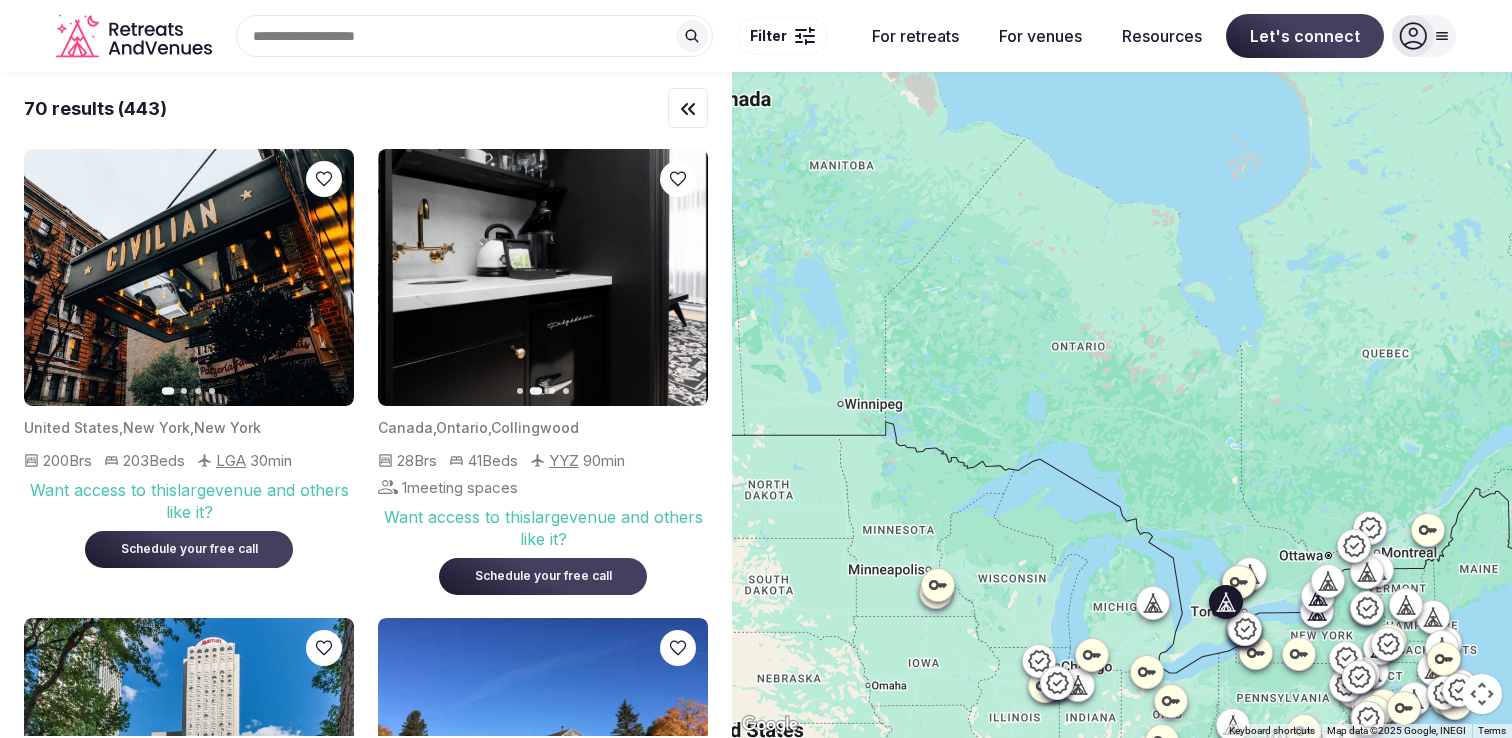click 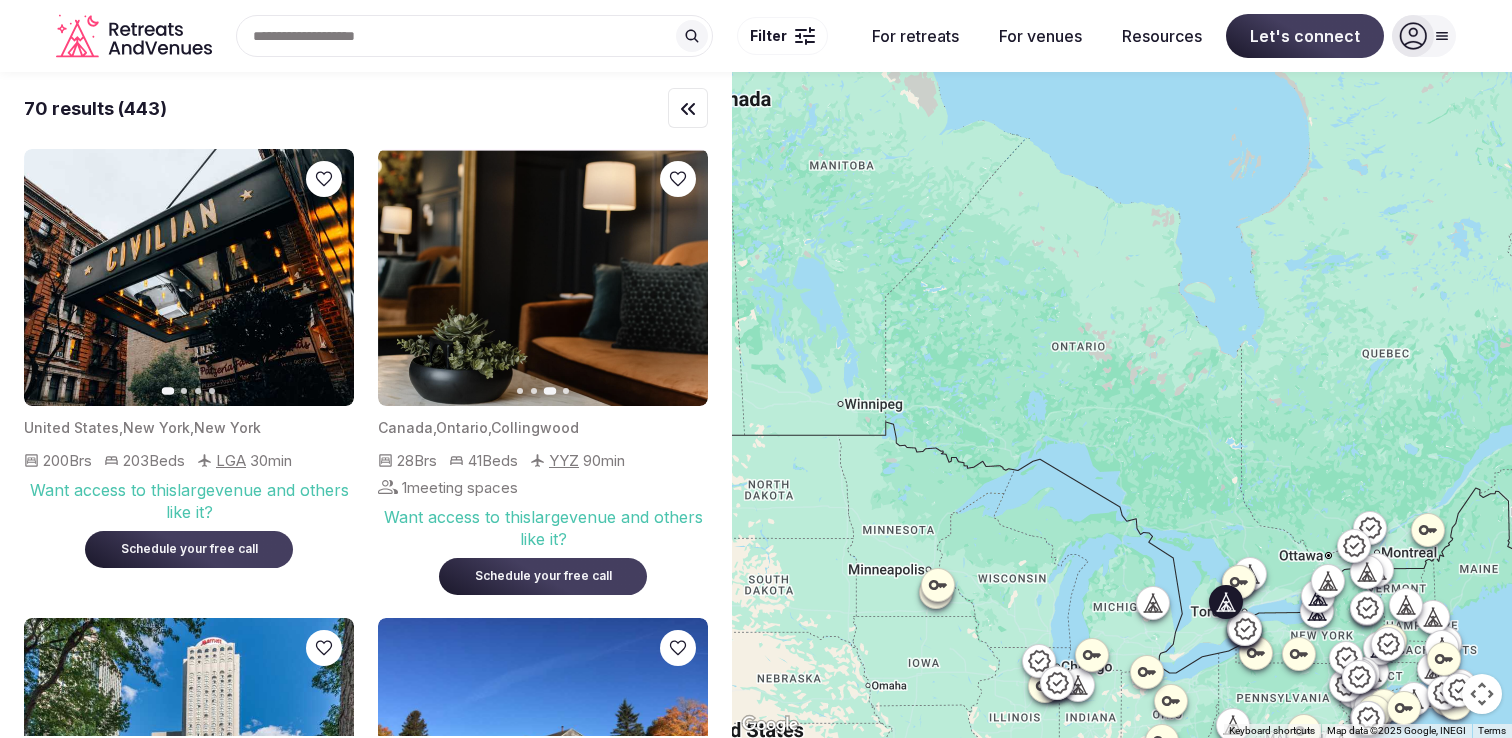 click 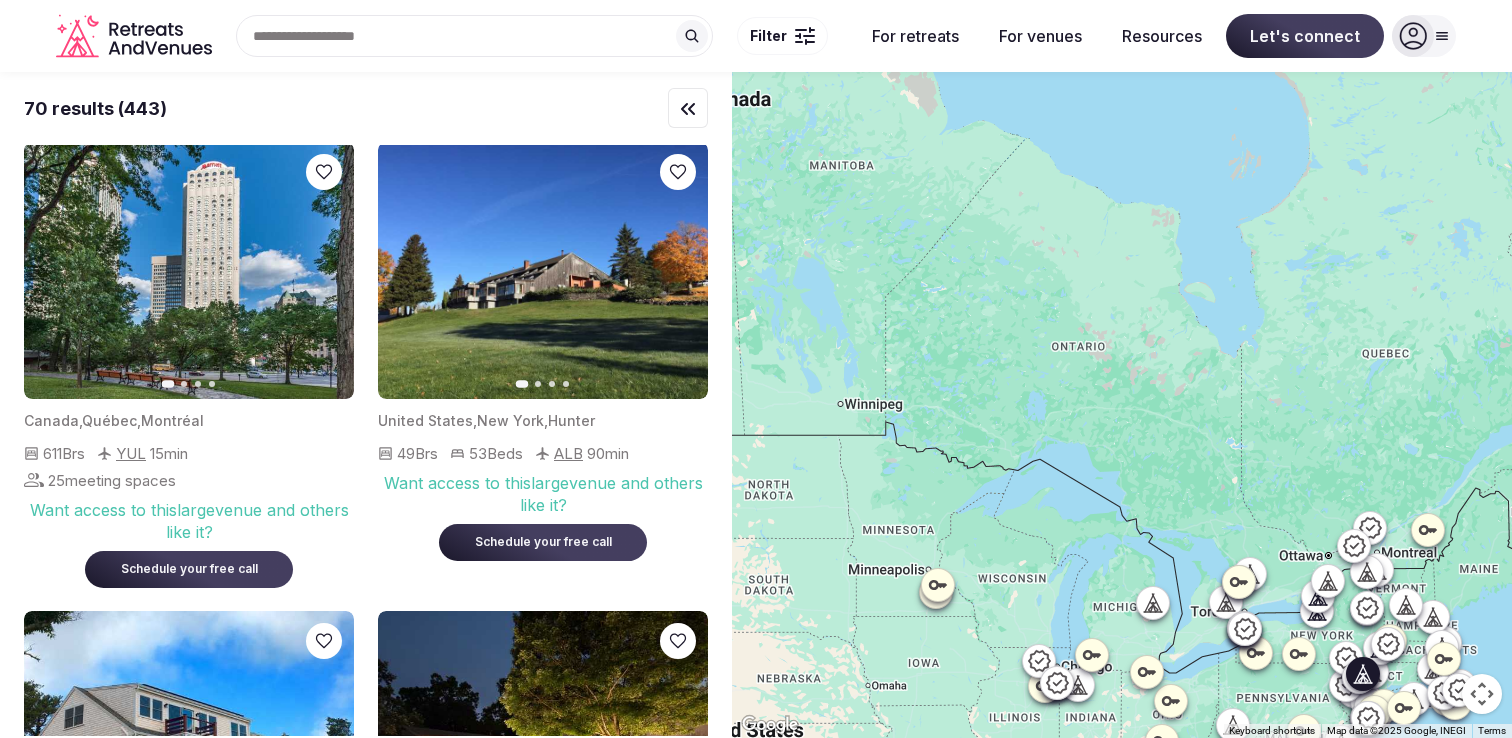 scroll, scrollTop: 7907, scrollLeft: 0, axis: vertical 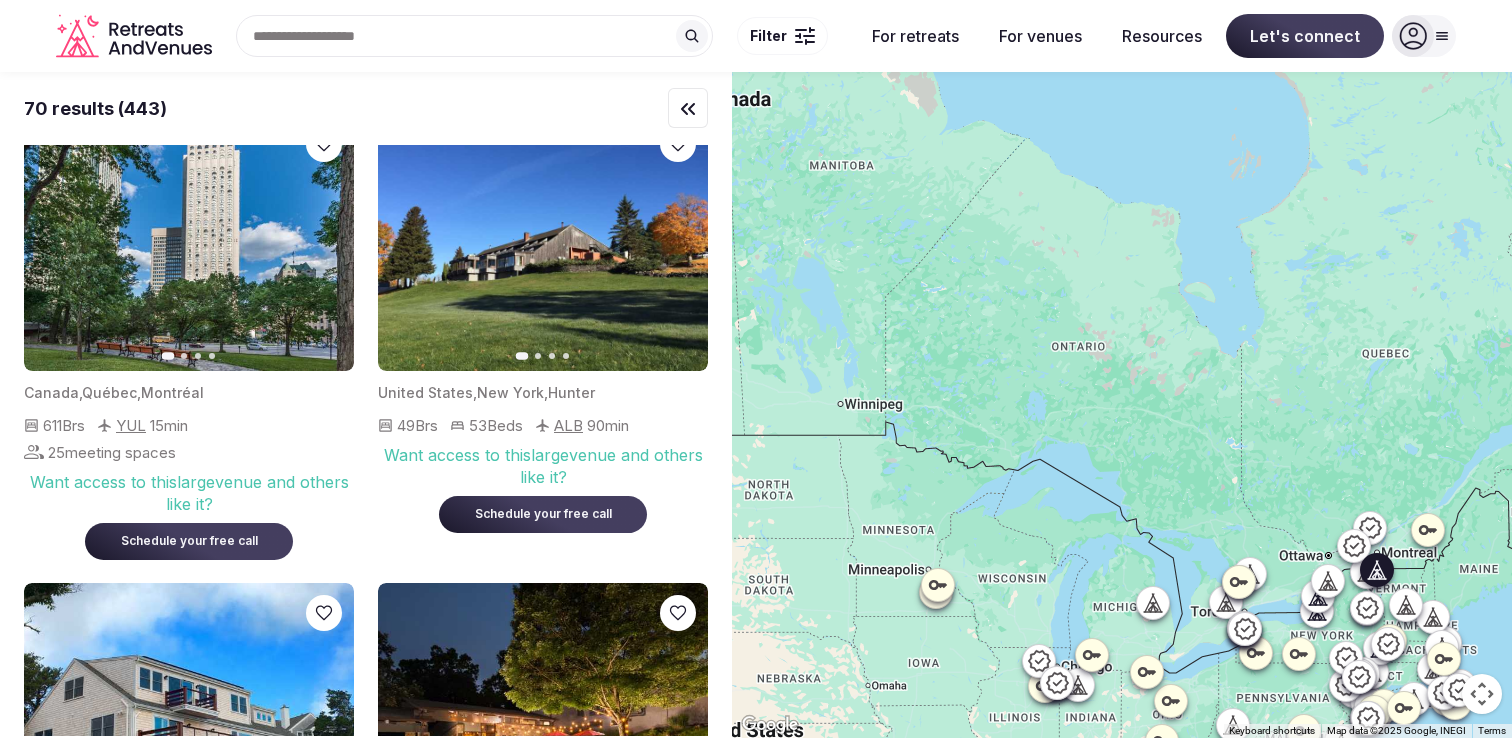 click 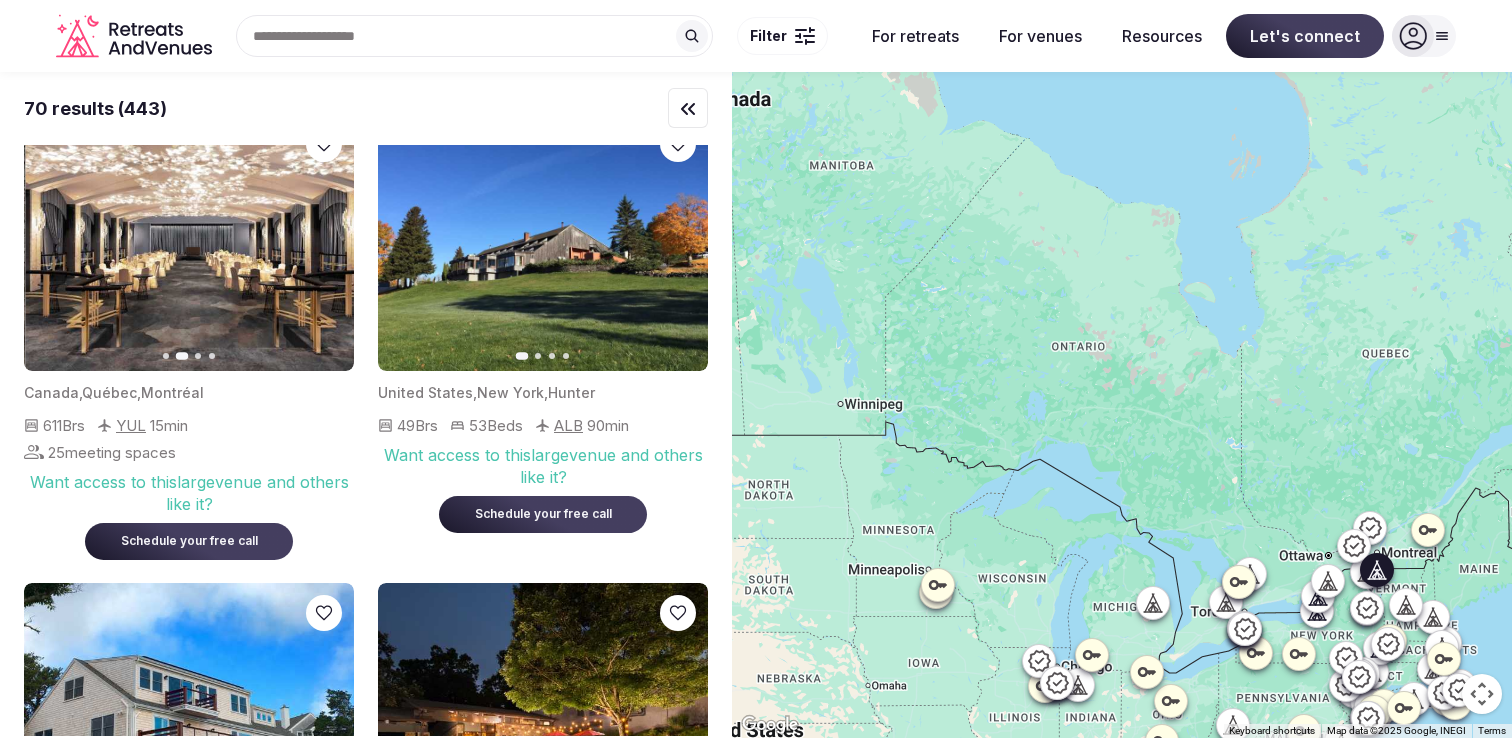 click 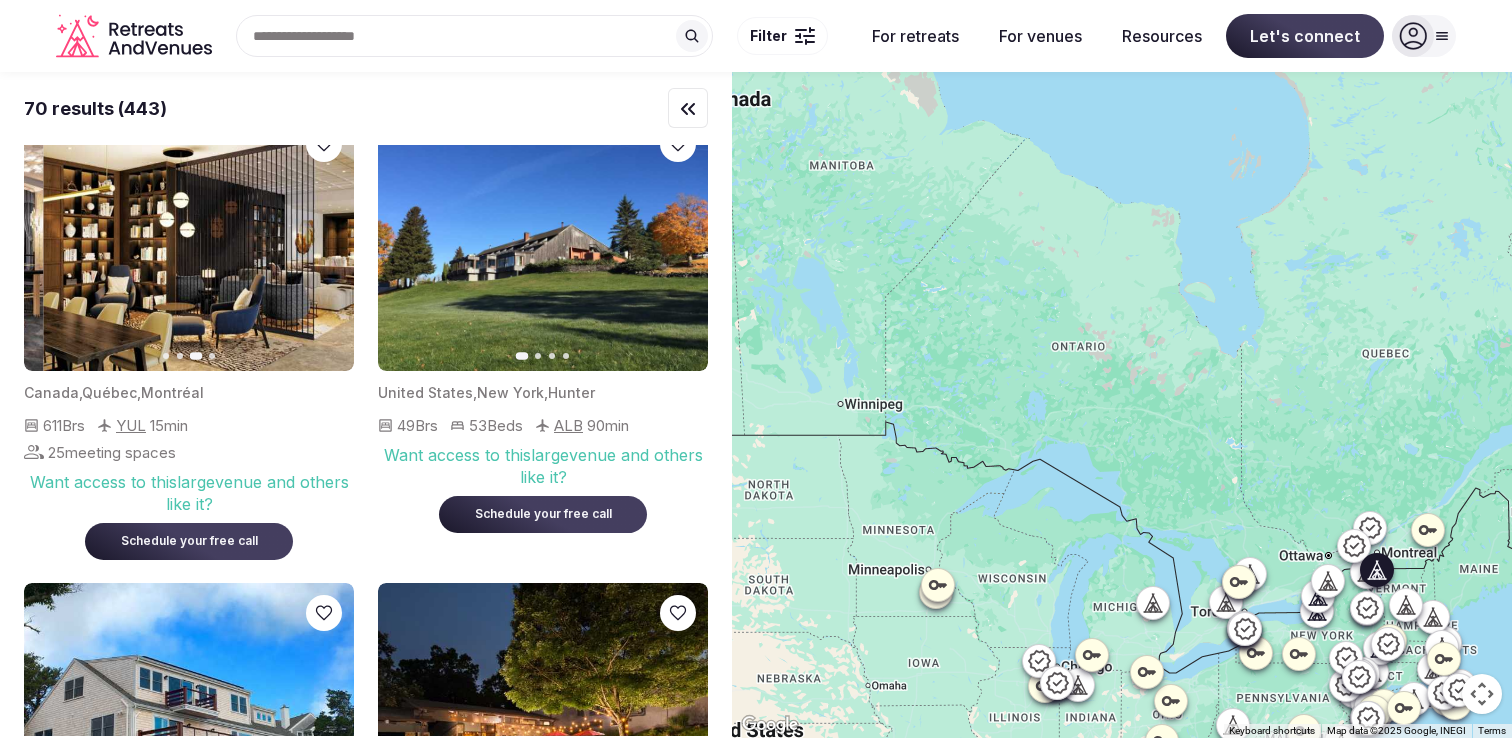 click 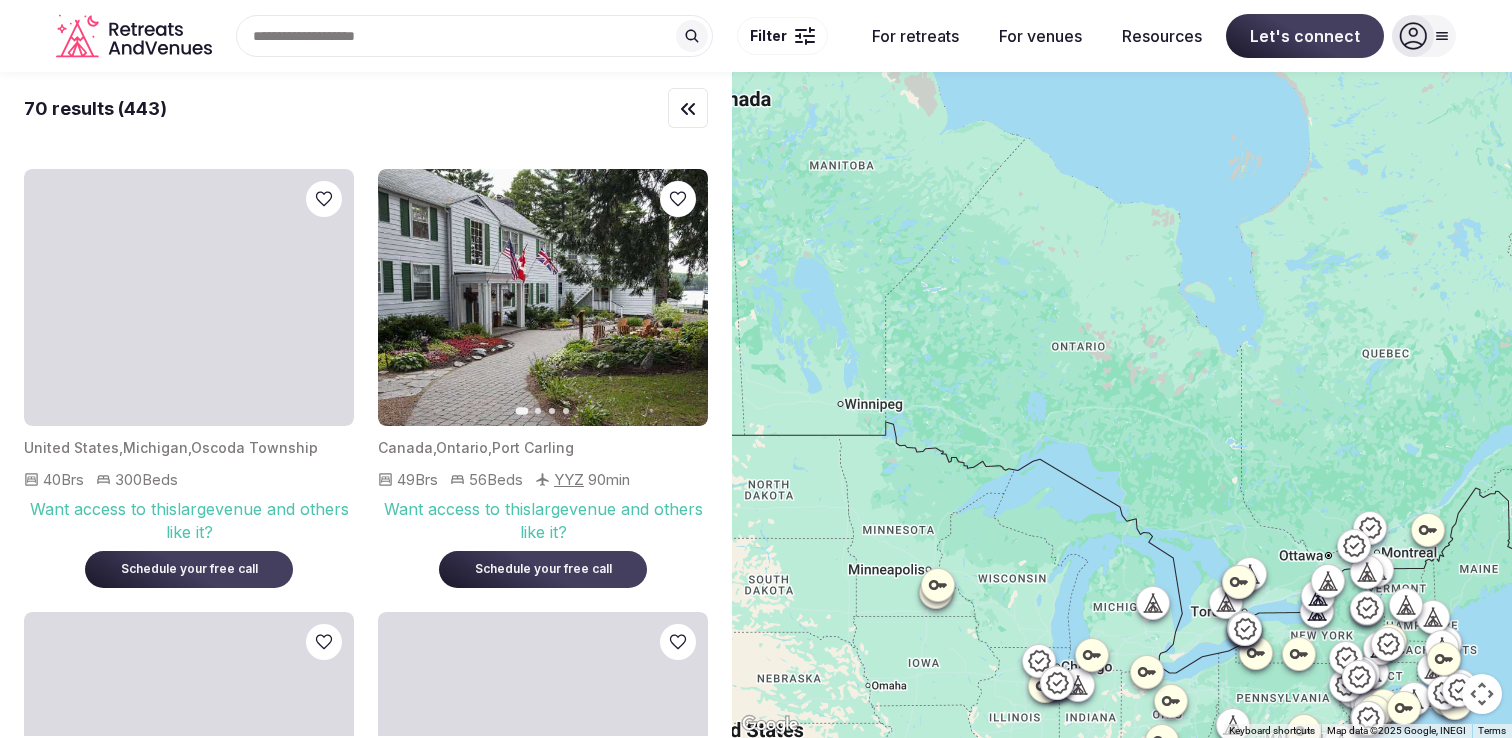 scroll, scrollTop: 9221, scrollLeft: 0, axis: vertical 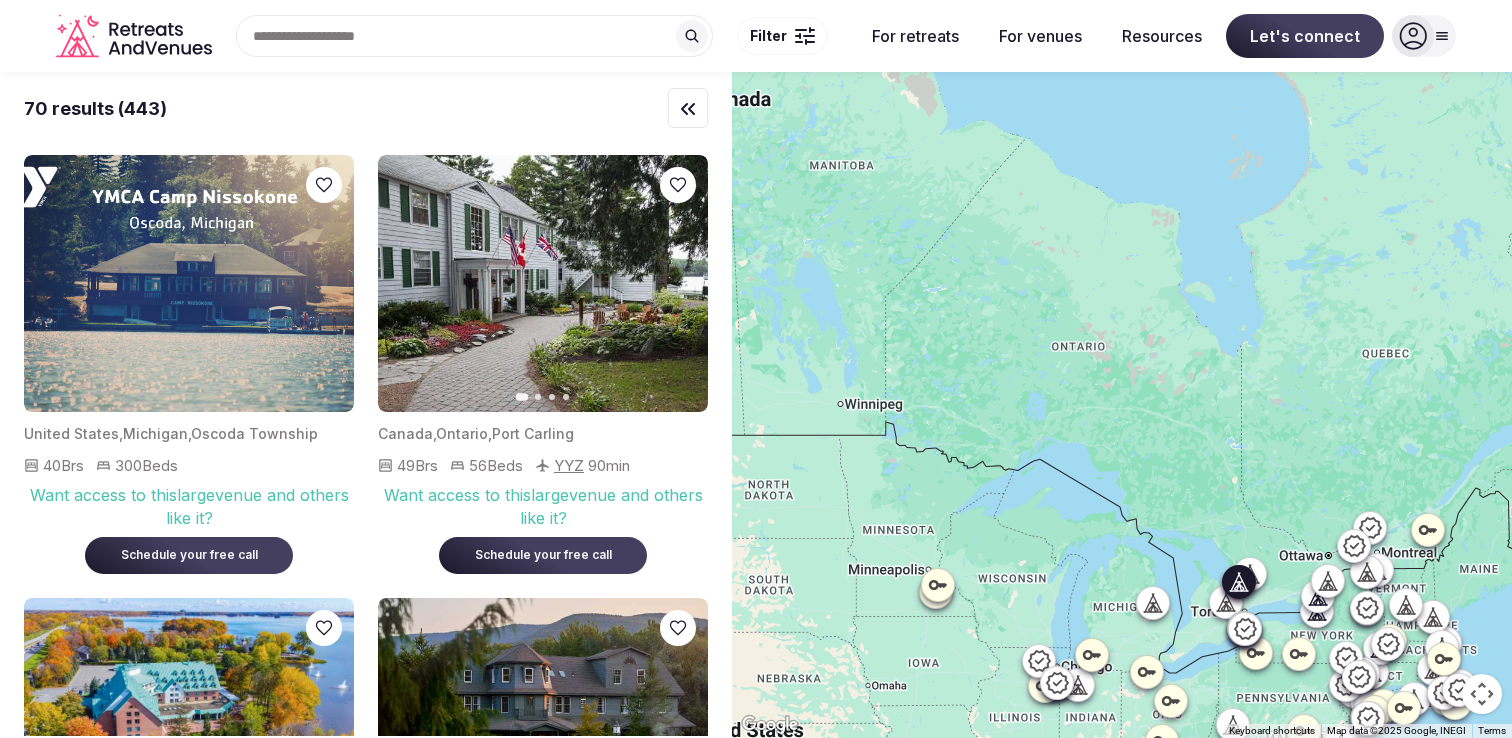 click on "Next slide" at bounding box center [680, 283] 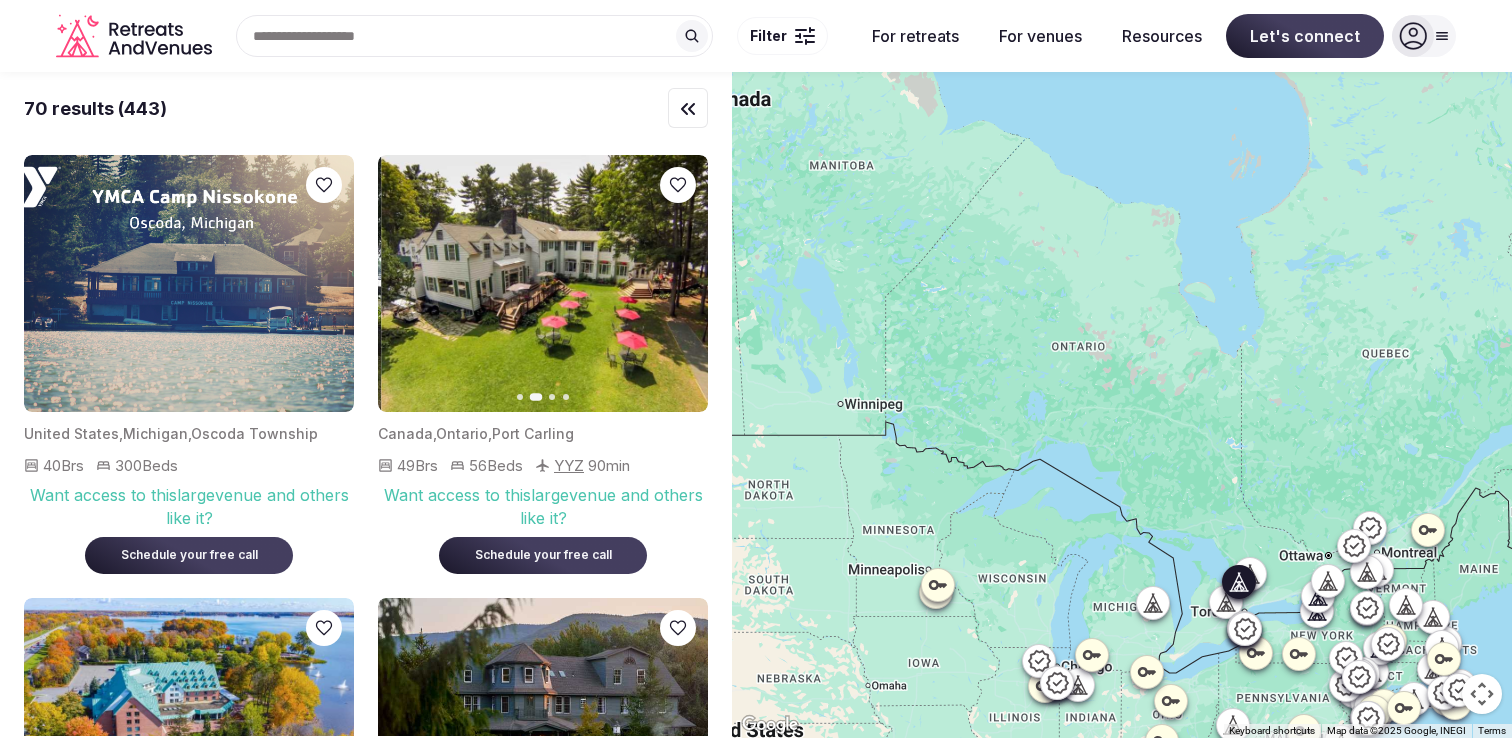 click on "Next slide" at bounding box center [680, 283] 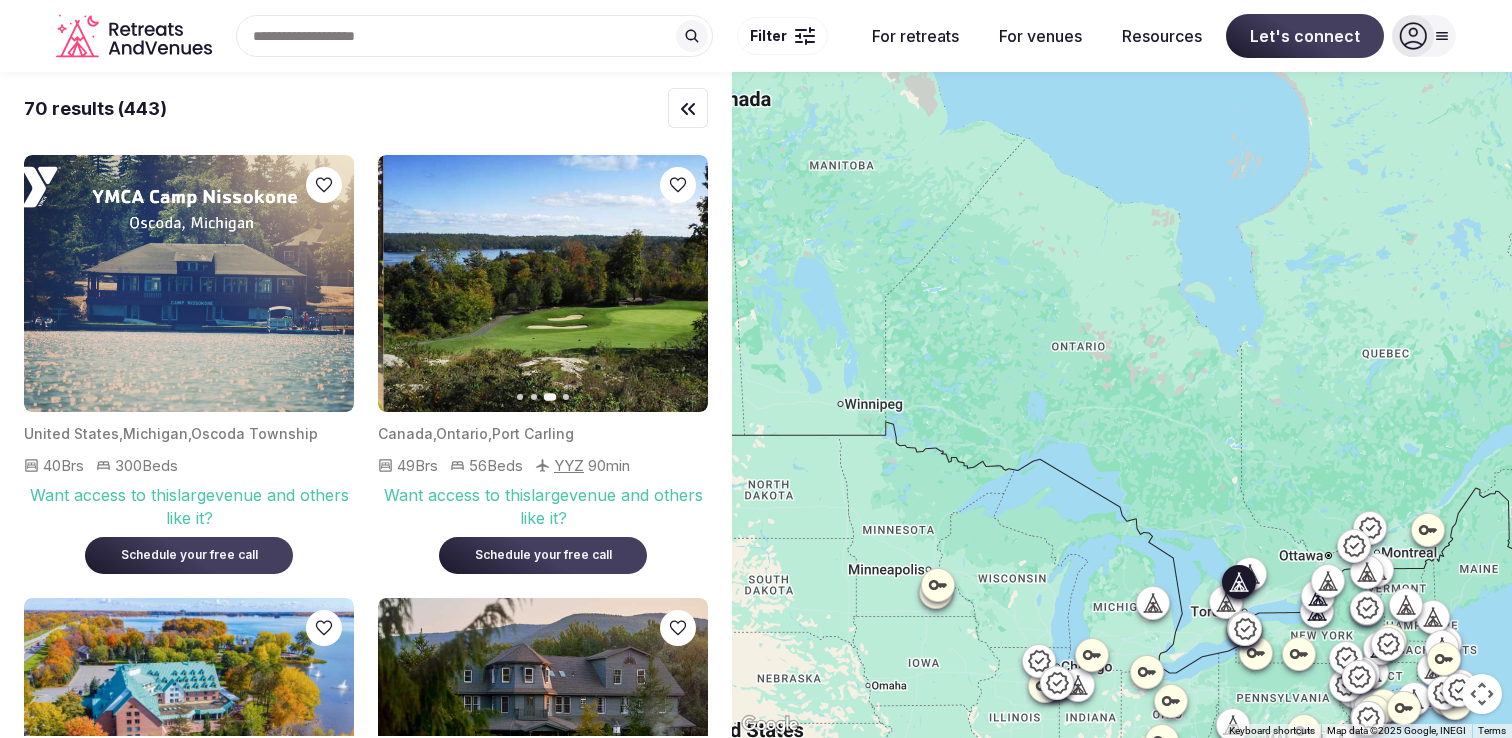 click on "Next slide" at bounding box center [680, 283] 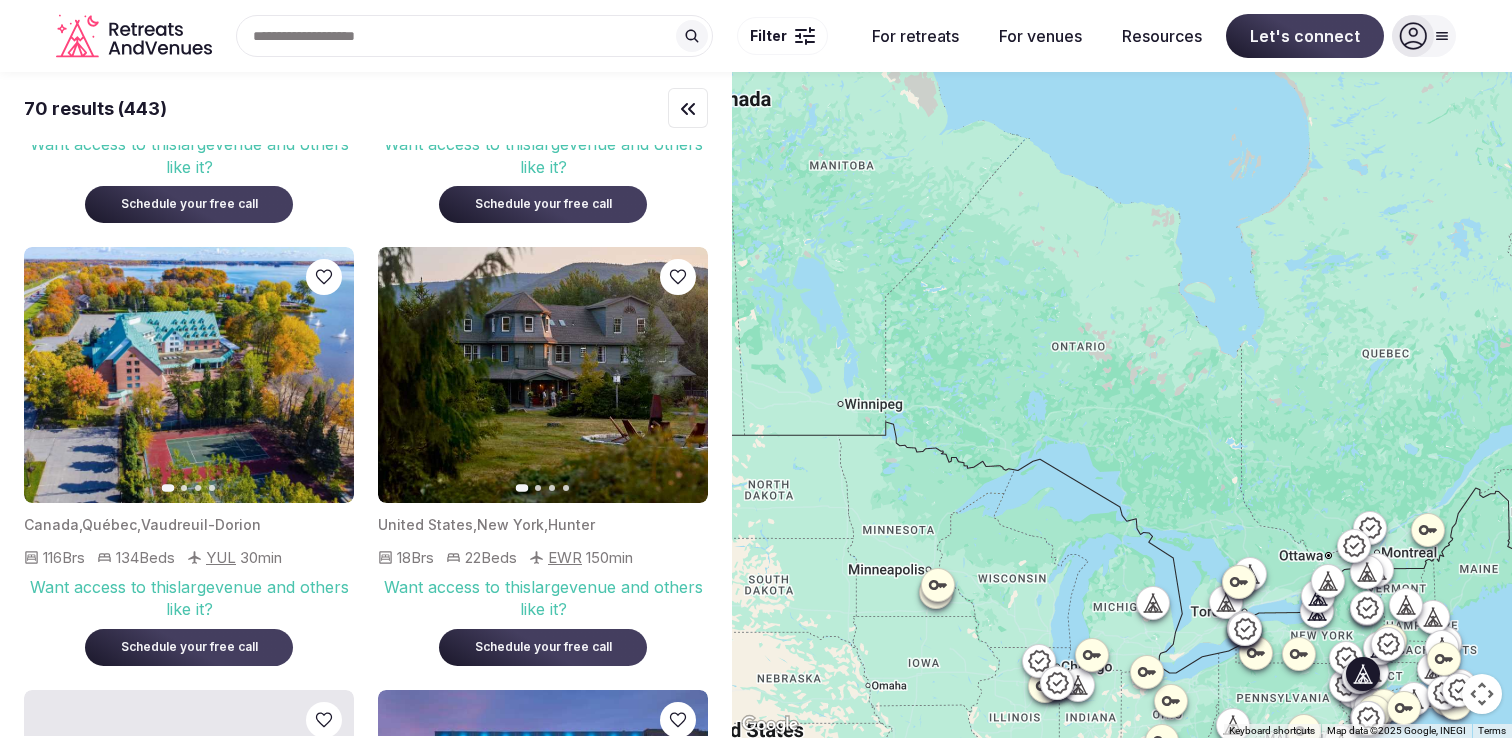 scroll, scrollTop: 9604, scrollLeft: 0, axis: vertical 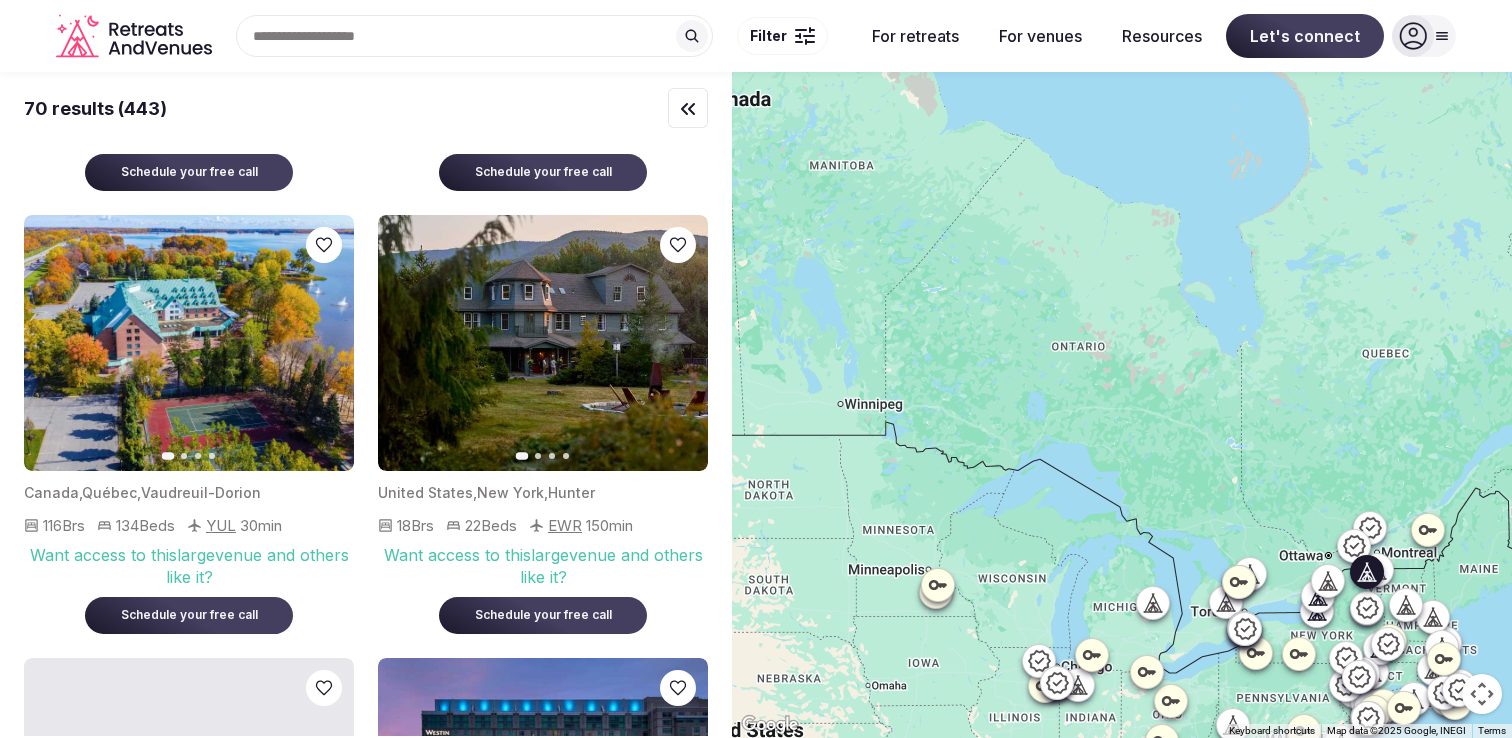 click 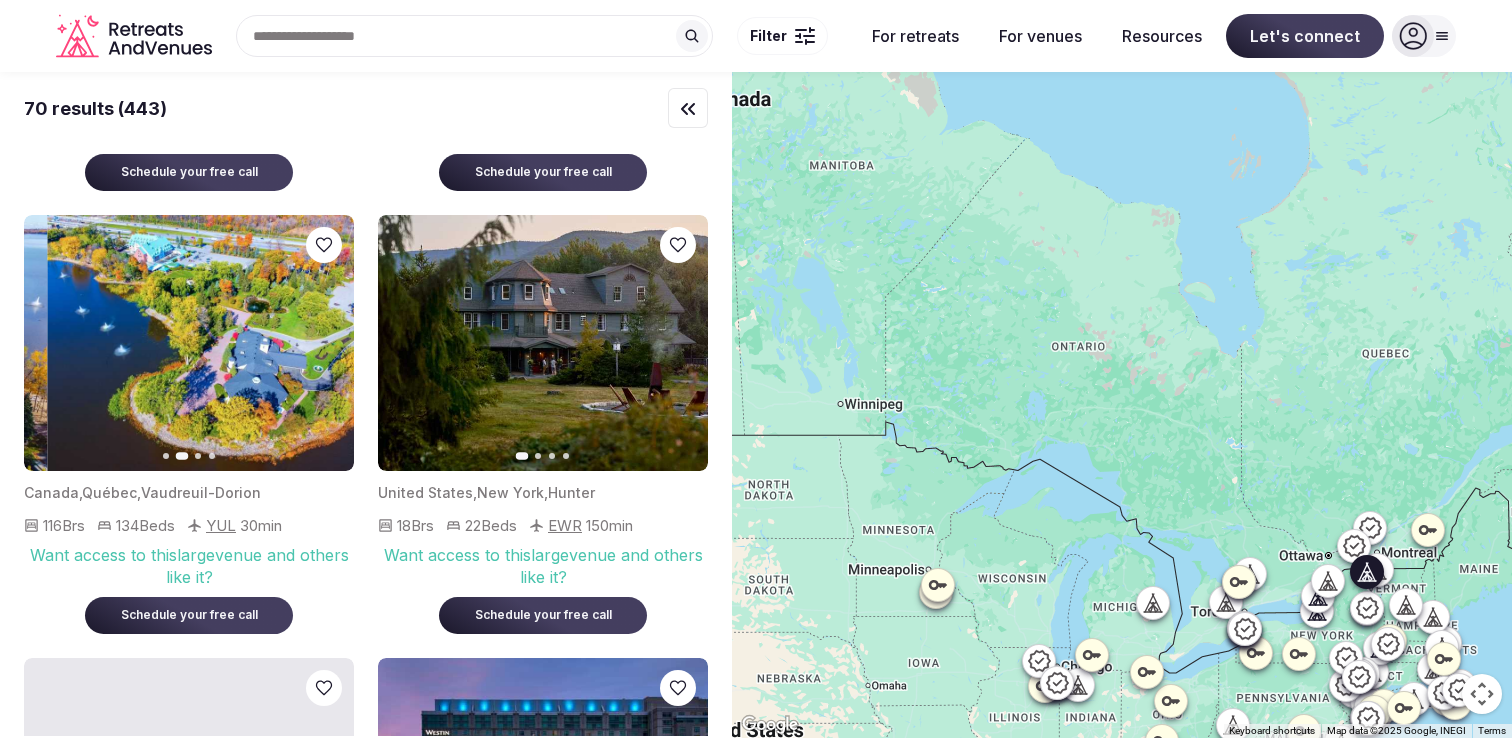 click 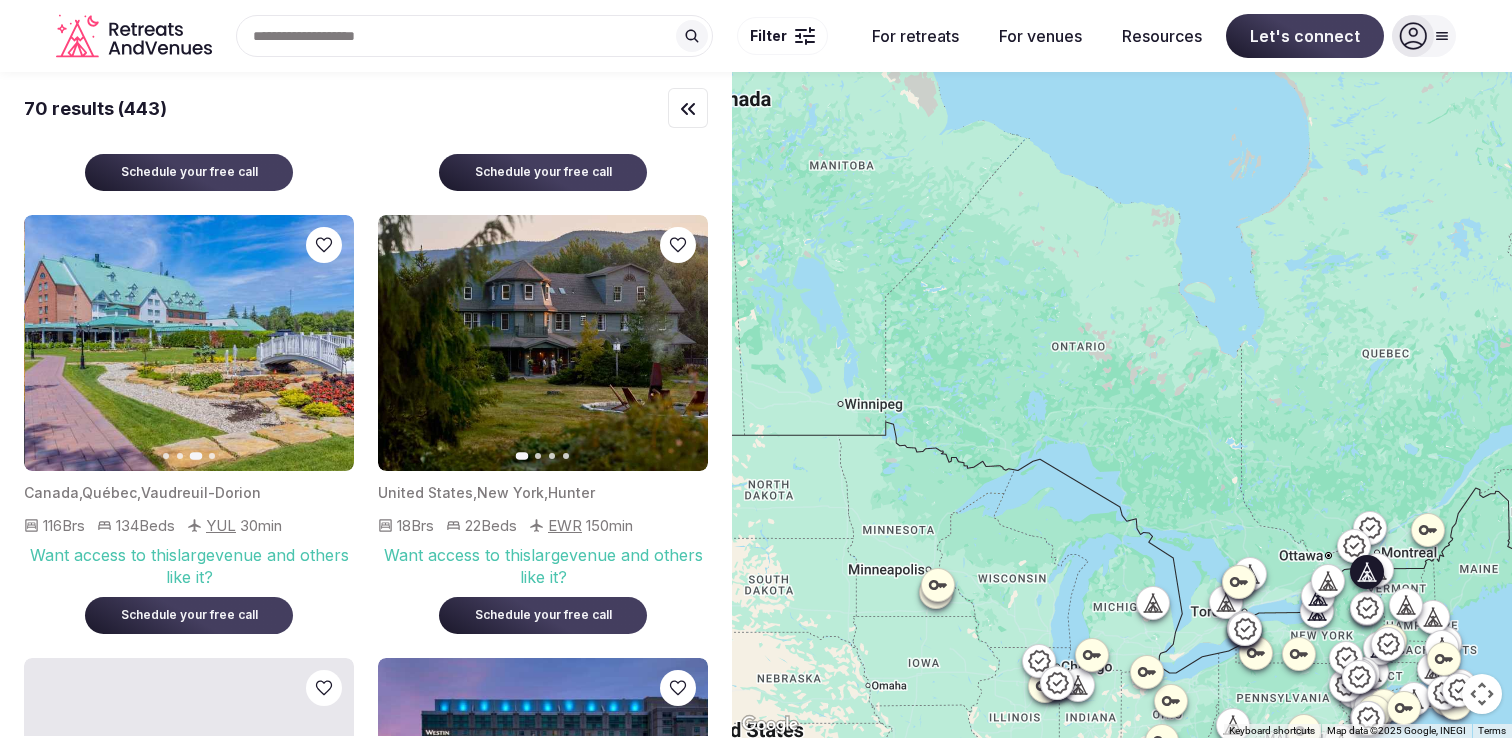 click 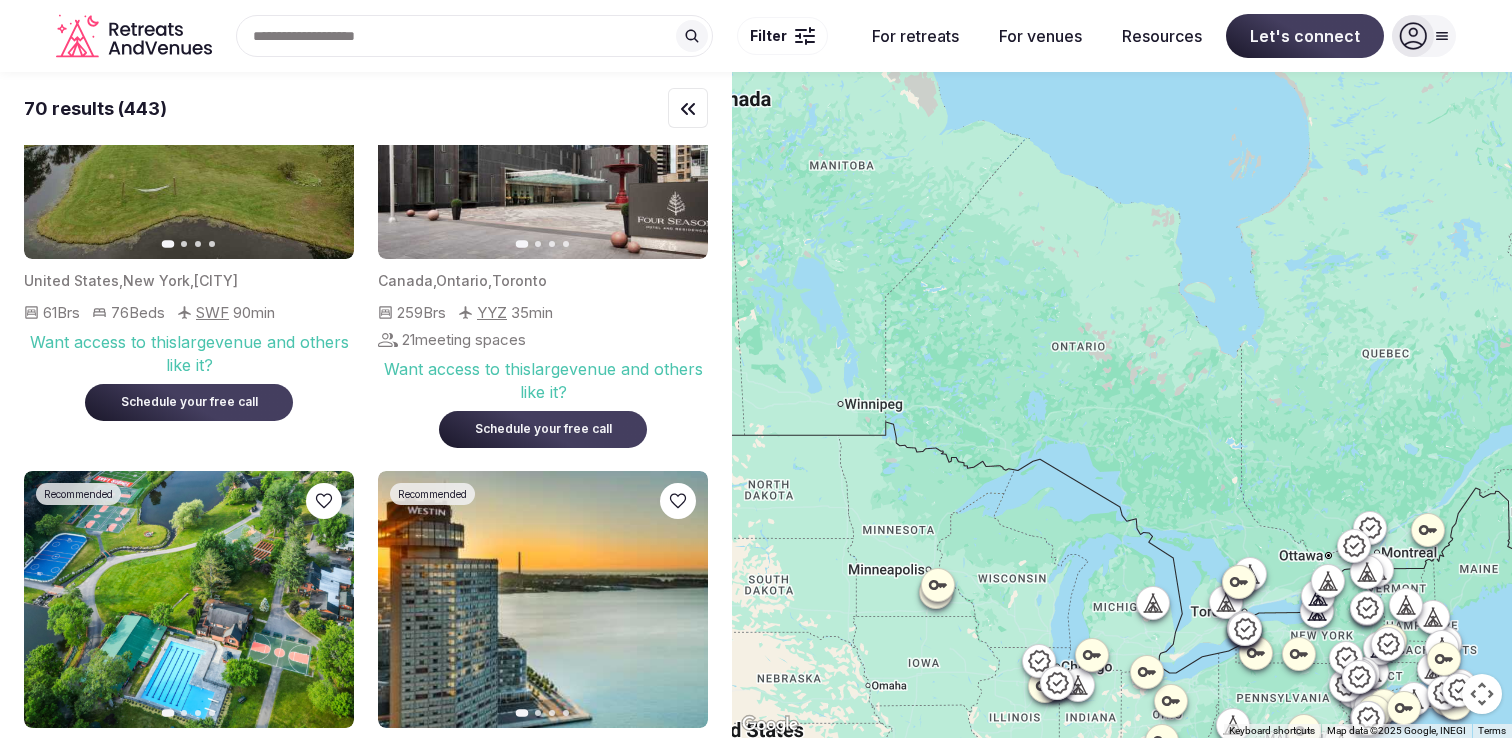 scroll, scrollTop: 0, scrollLeft: 0, axis: both 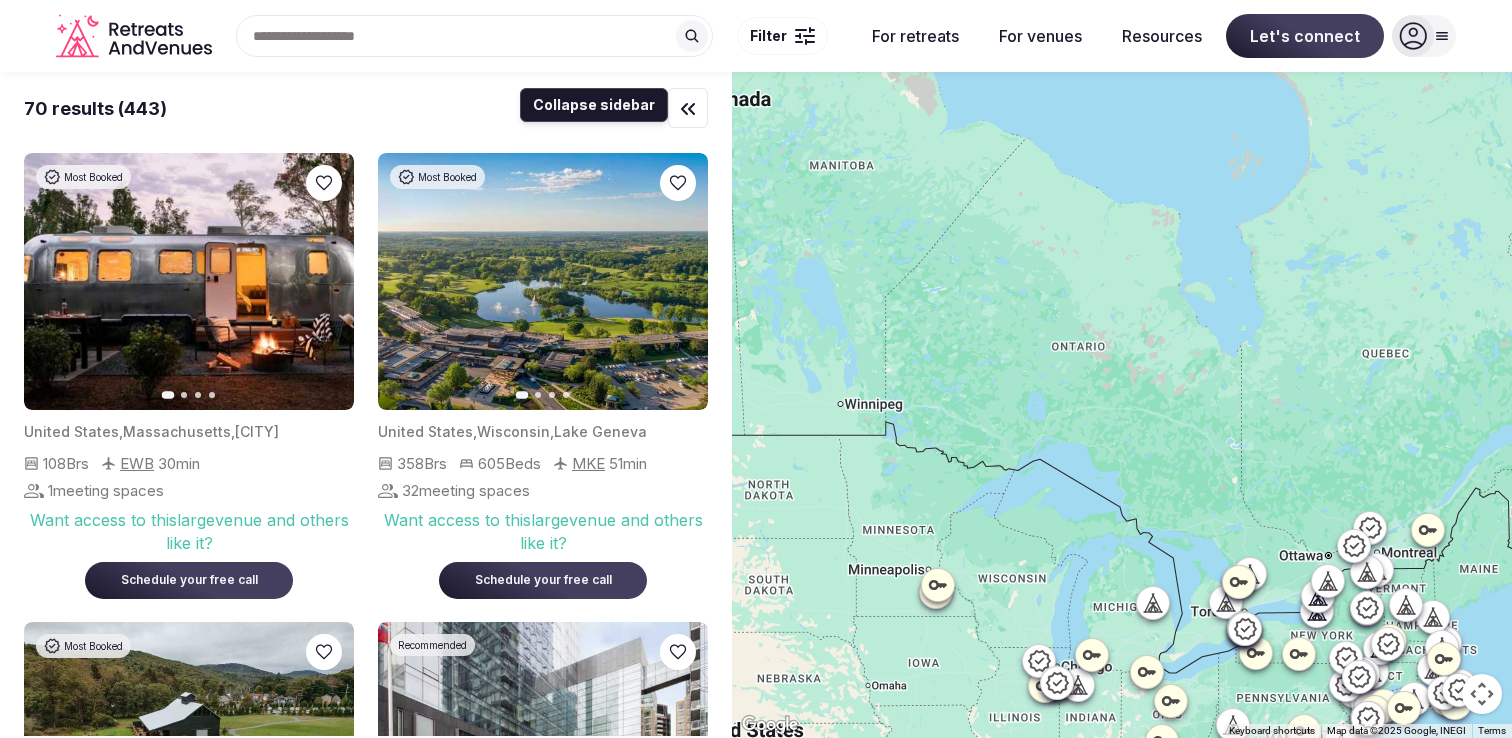 click 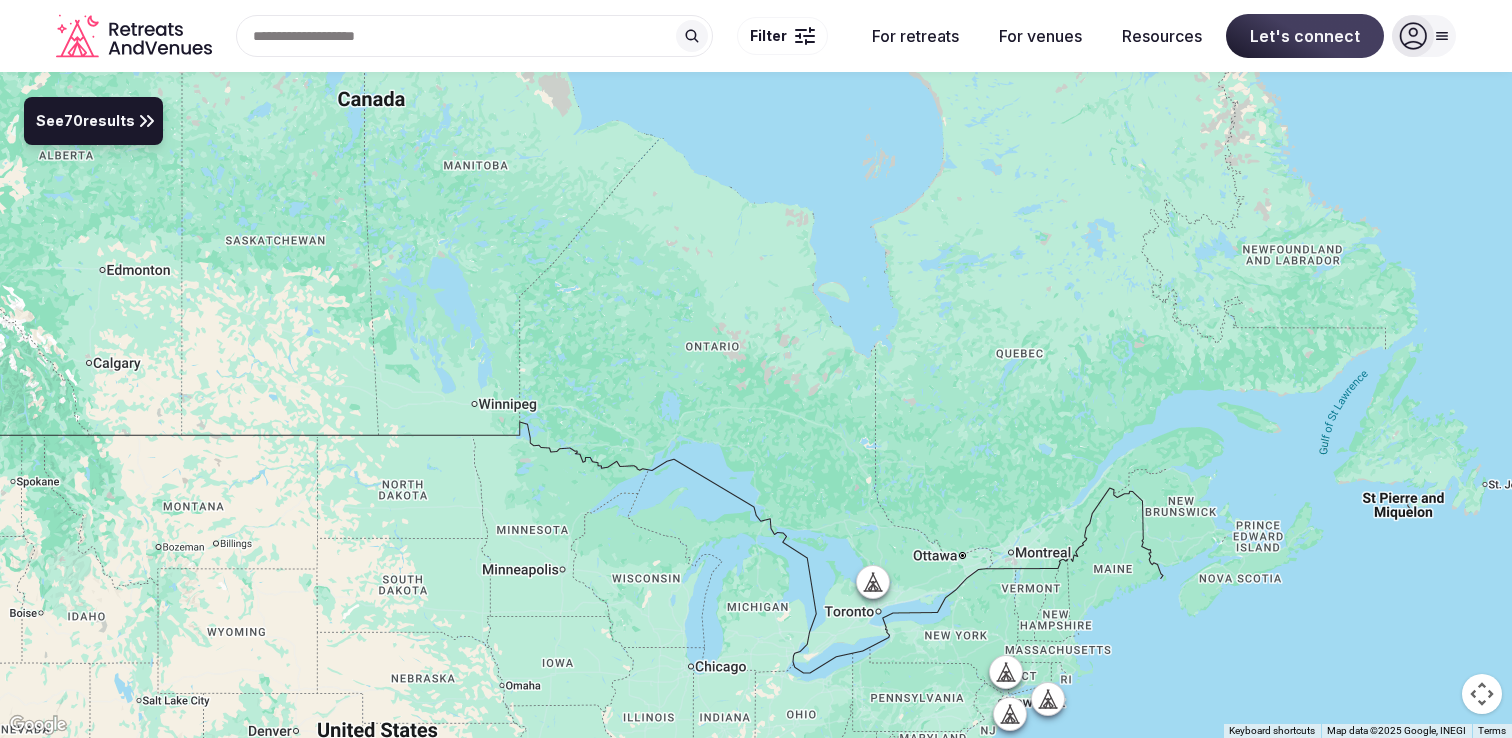 click 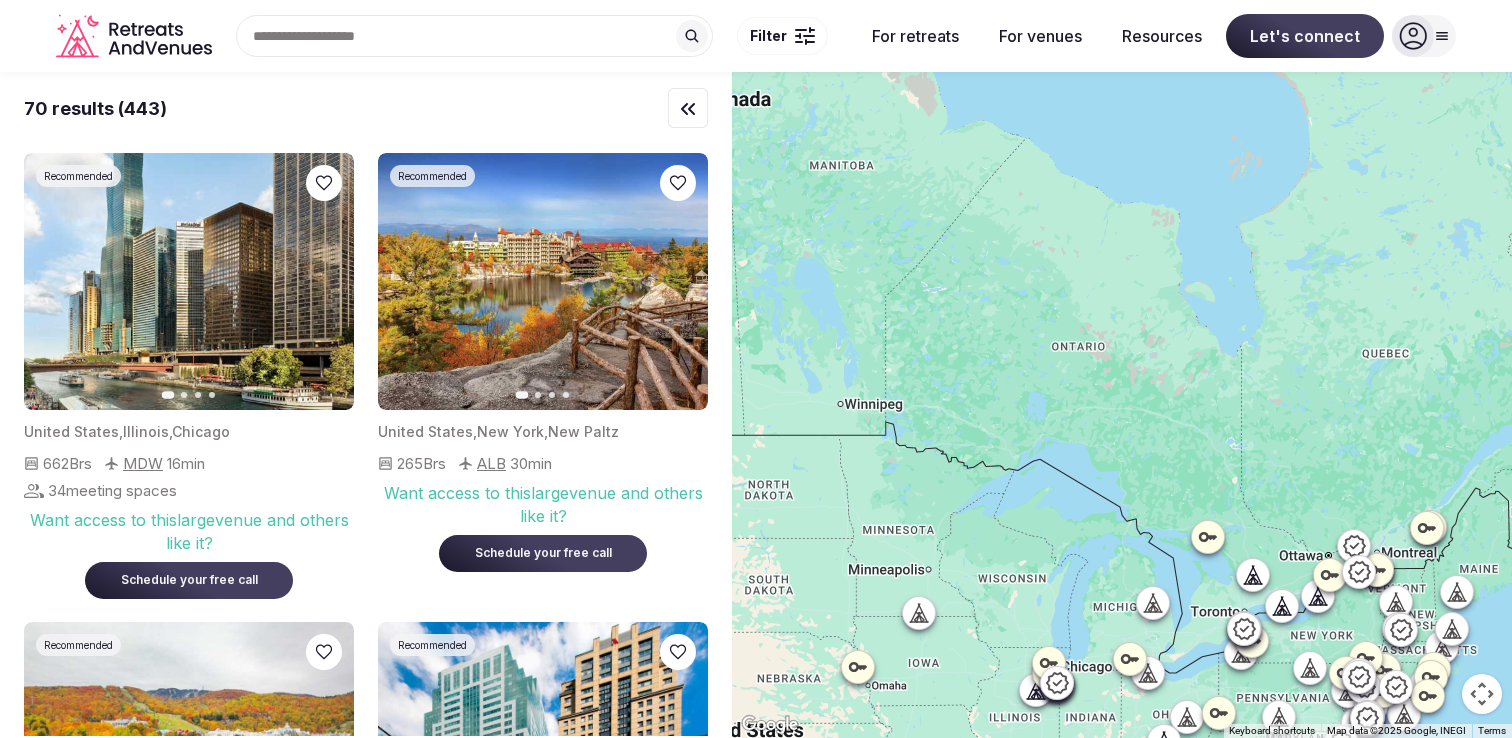click at bounding box center (806, 42) 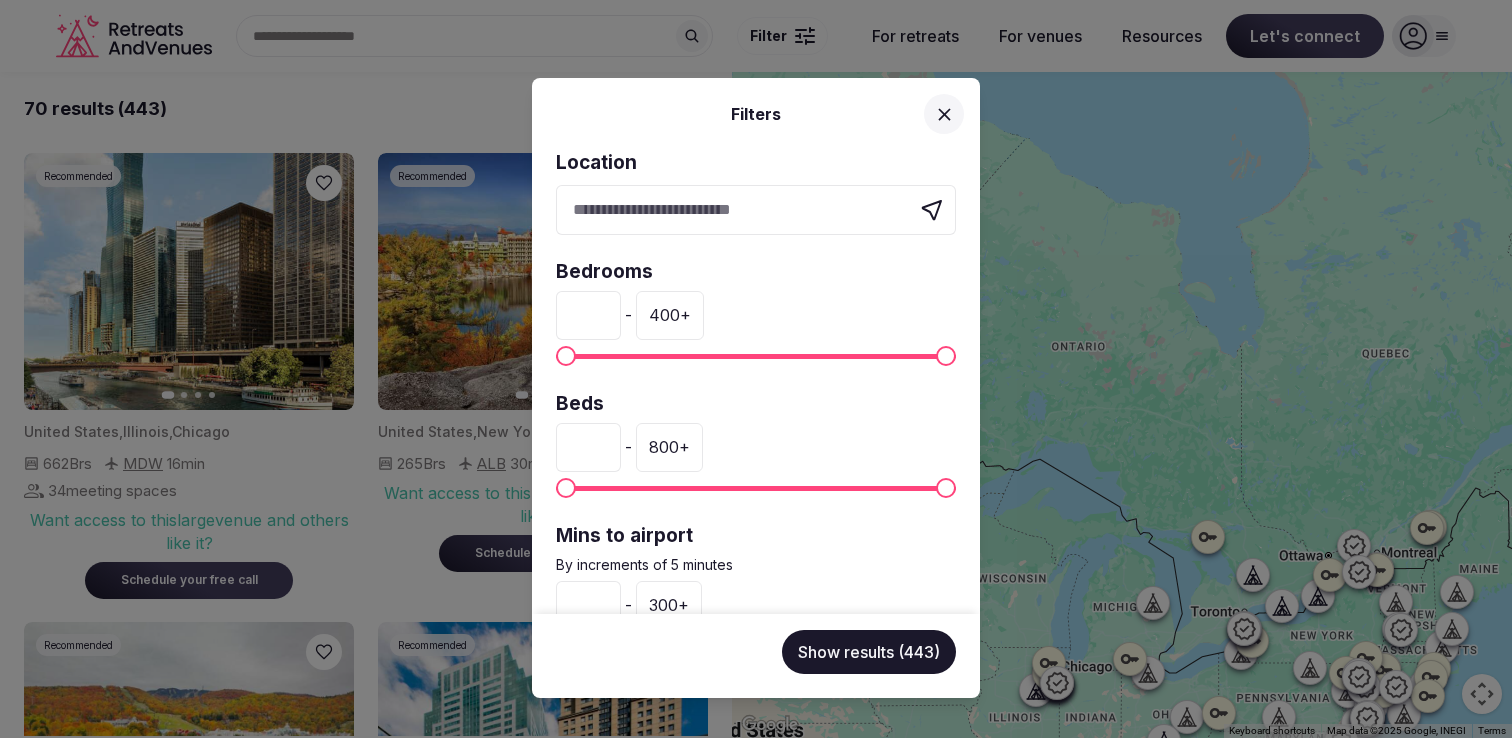 click on "Explore  destinations" at bounding box center [756, 210] 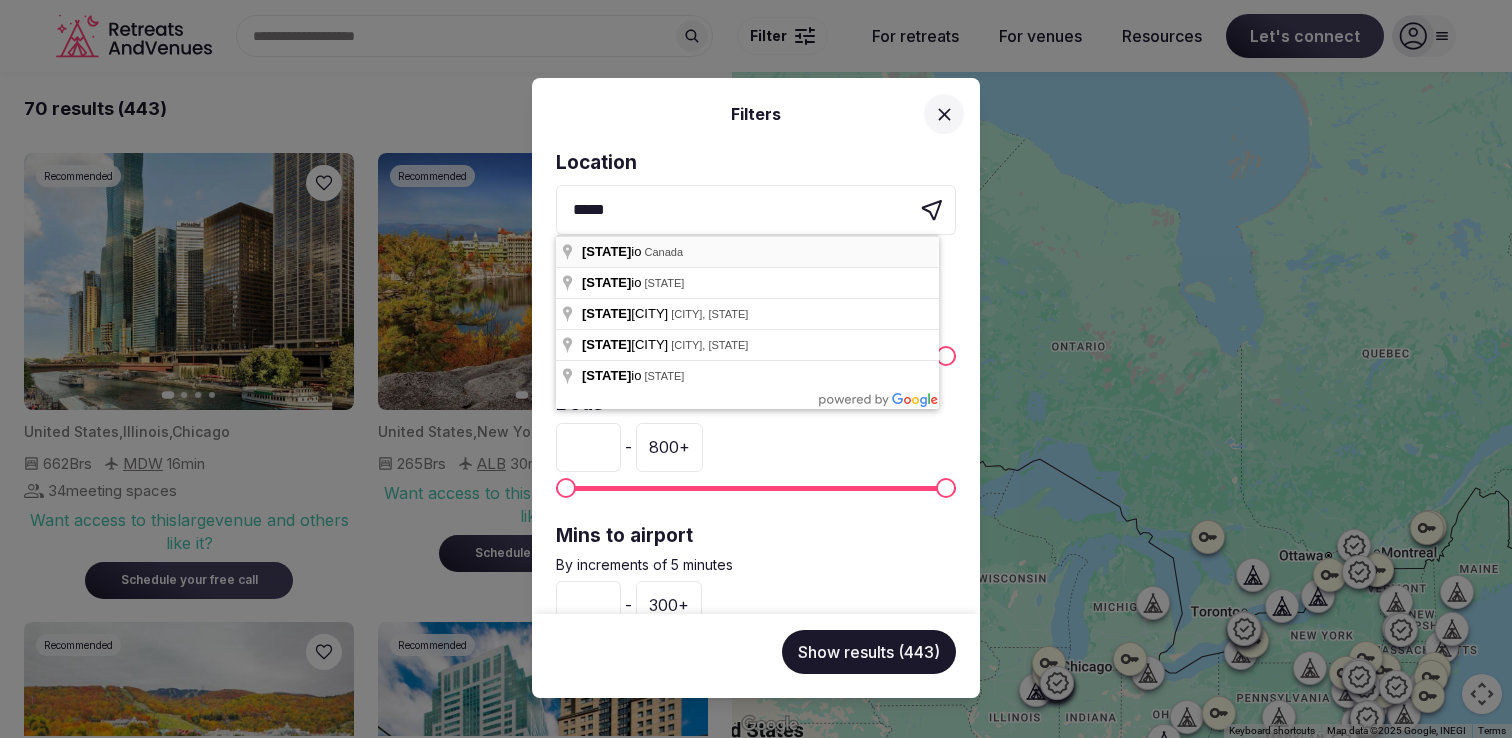type on "**********" 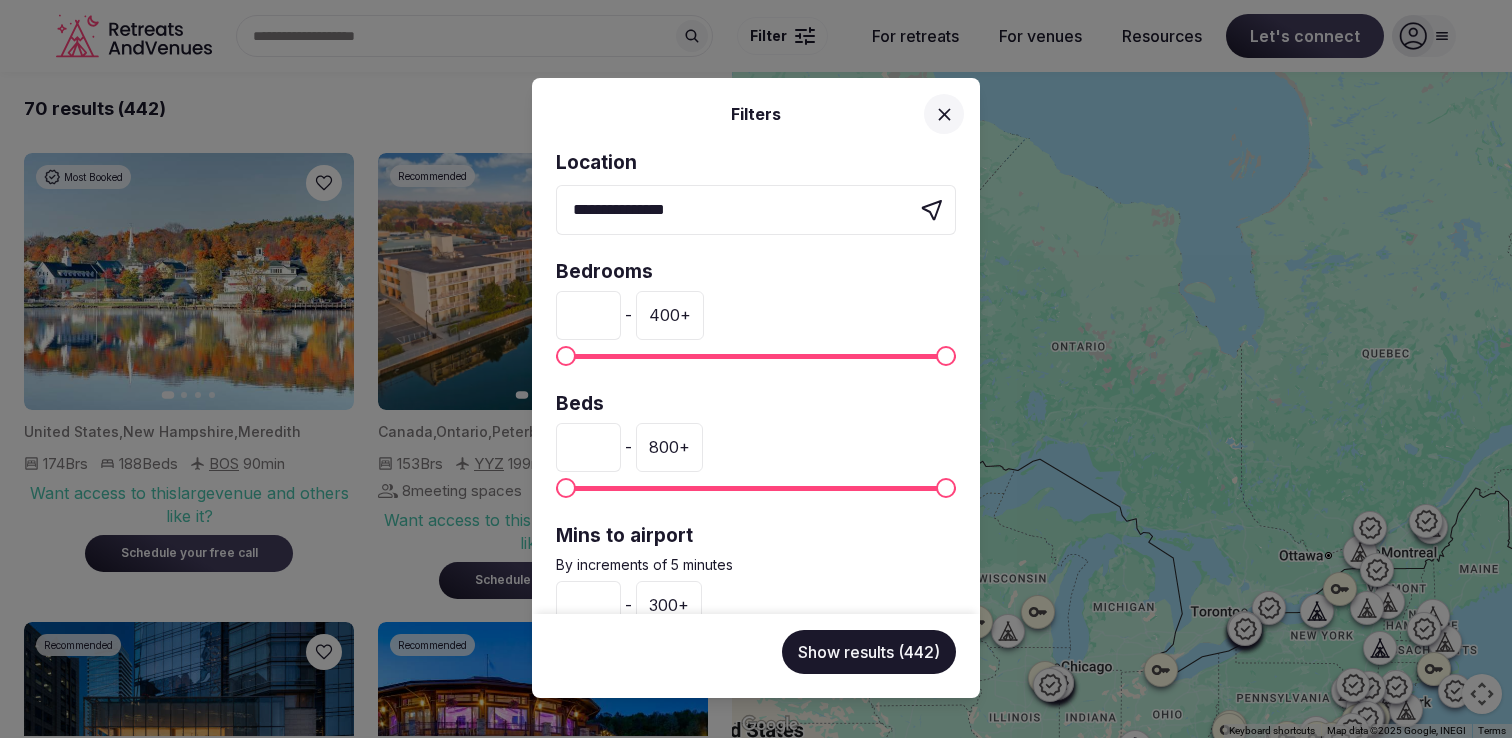 click on "400  +" at bounding box center (670, 315) 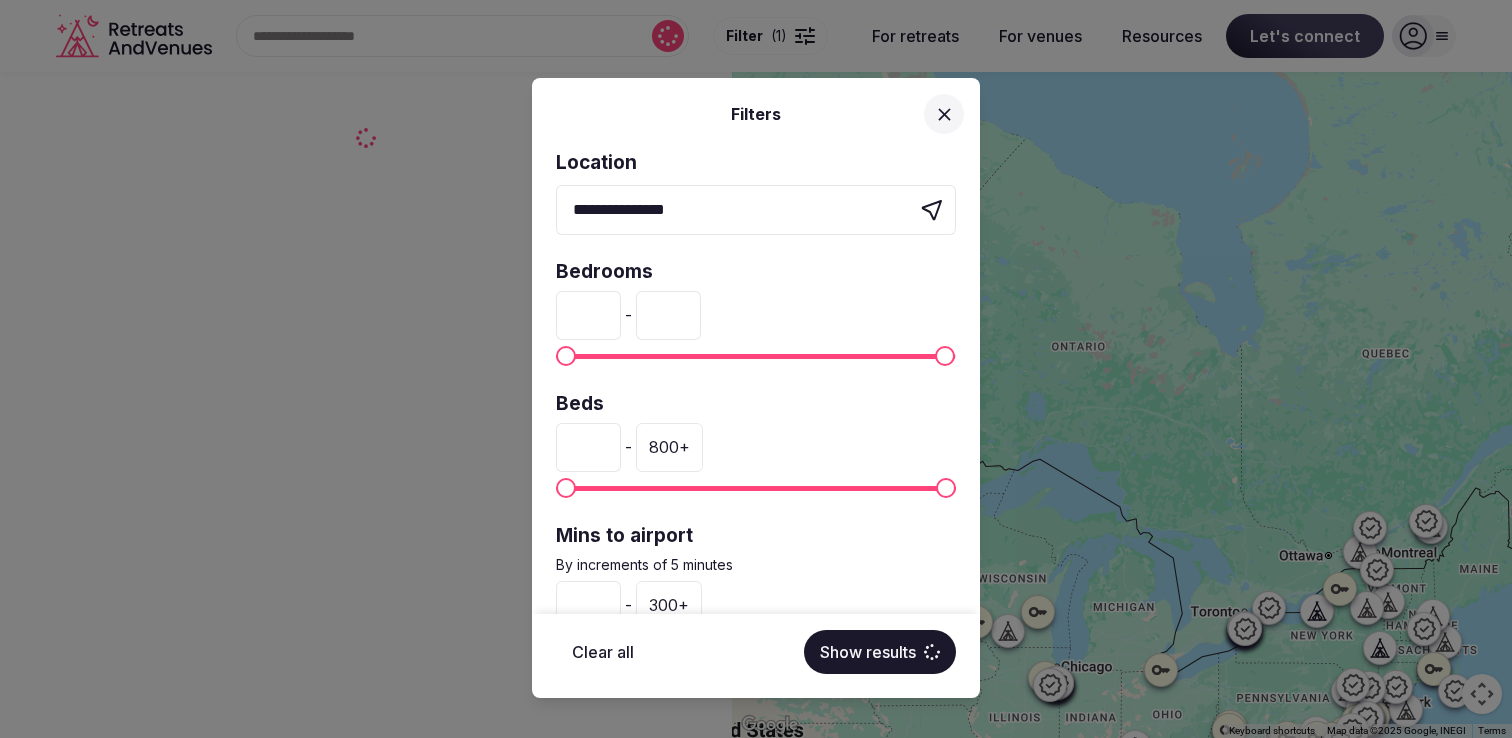 click on "***" at bounding box center (668, 315) 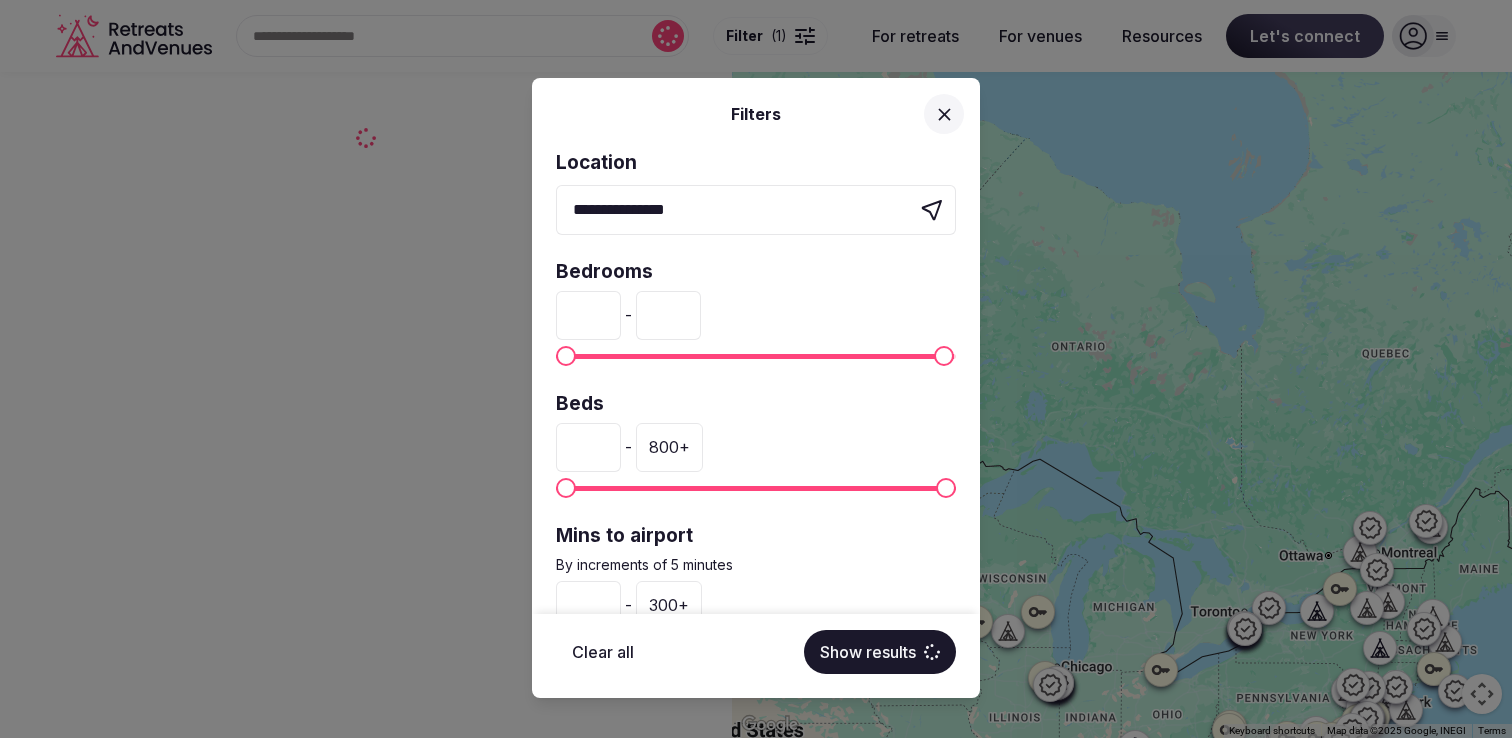 click on "***" at bounding box center [668, 315] 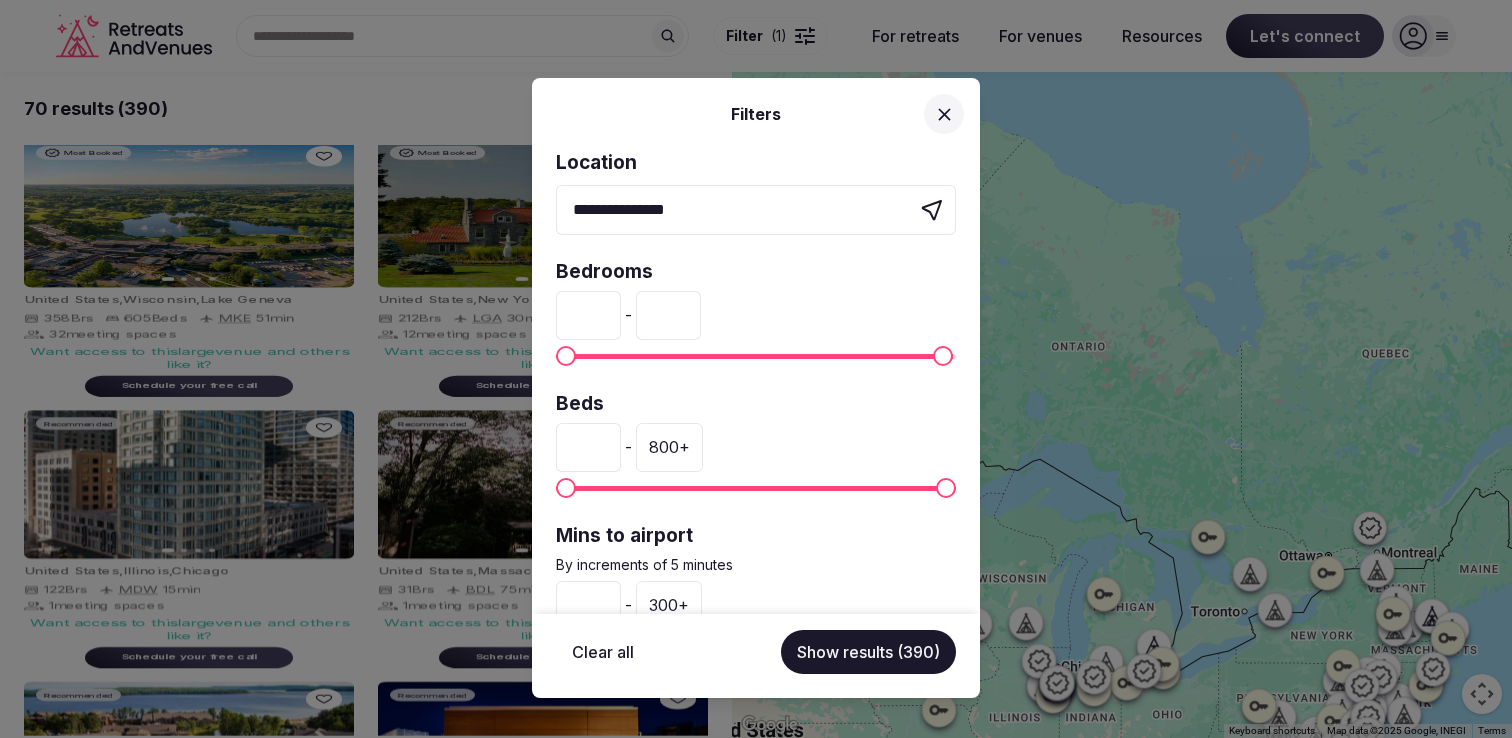 click on "***" at bounding box center [668, 315] 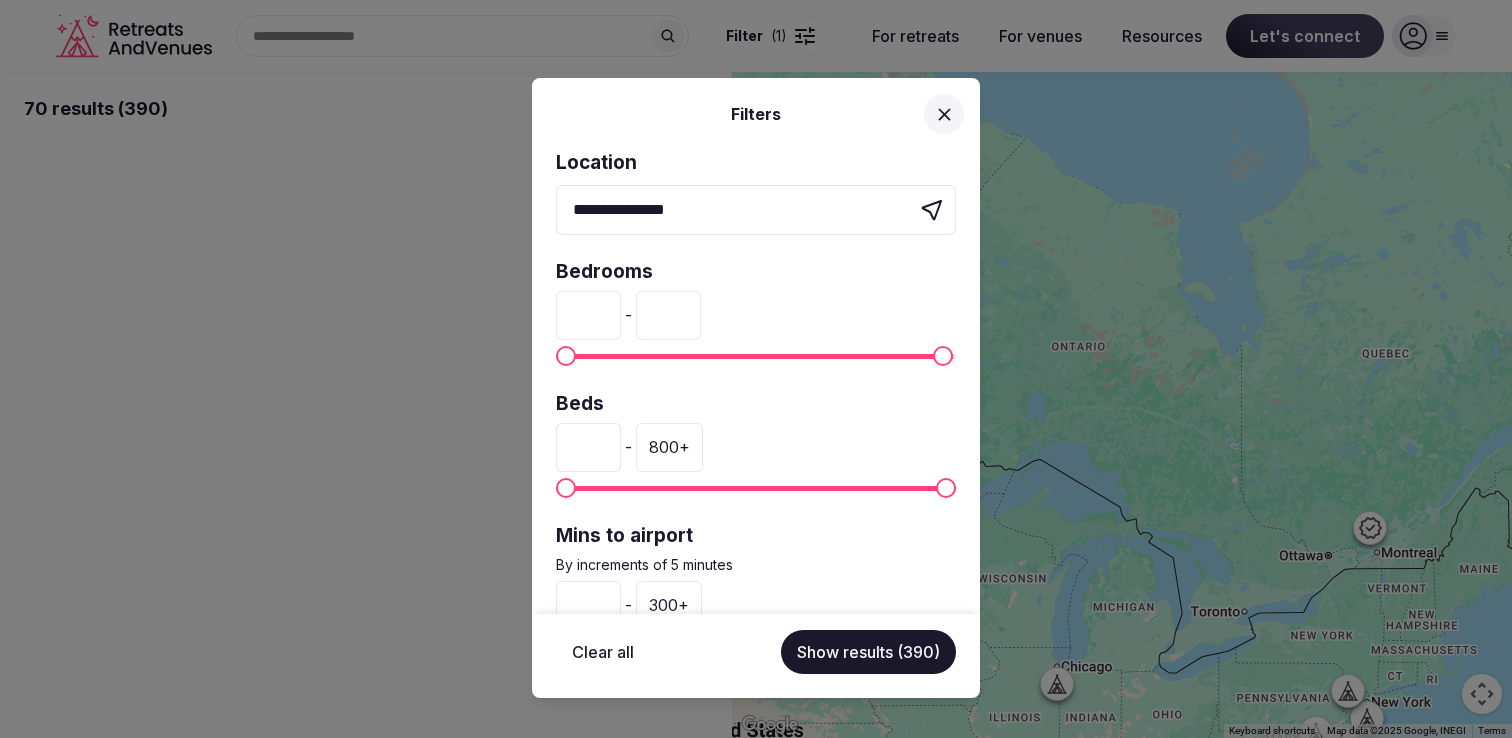 click on "***" at bounding box center (668, 315) 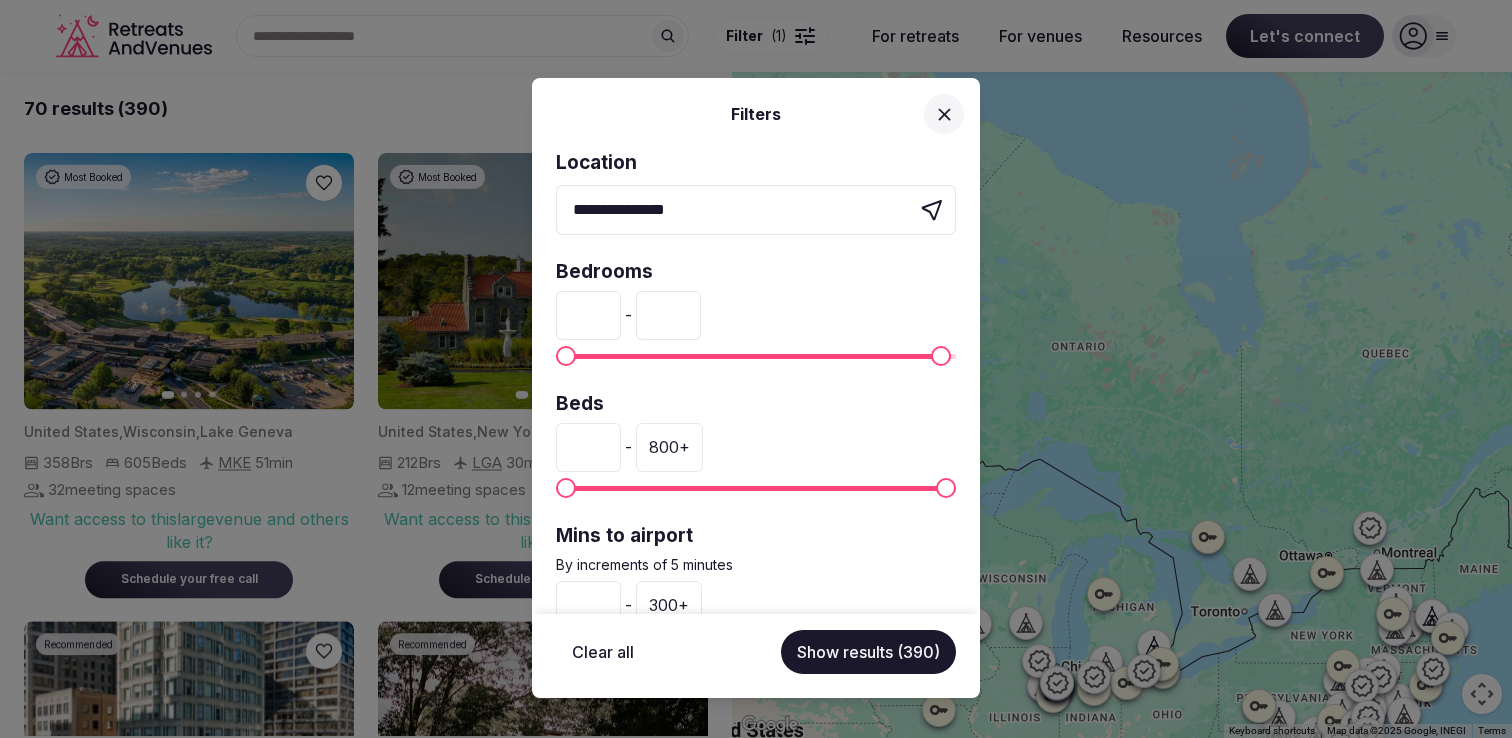 click on "***" at bounding box center (668, 315) 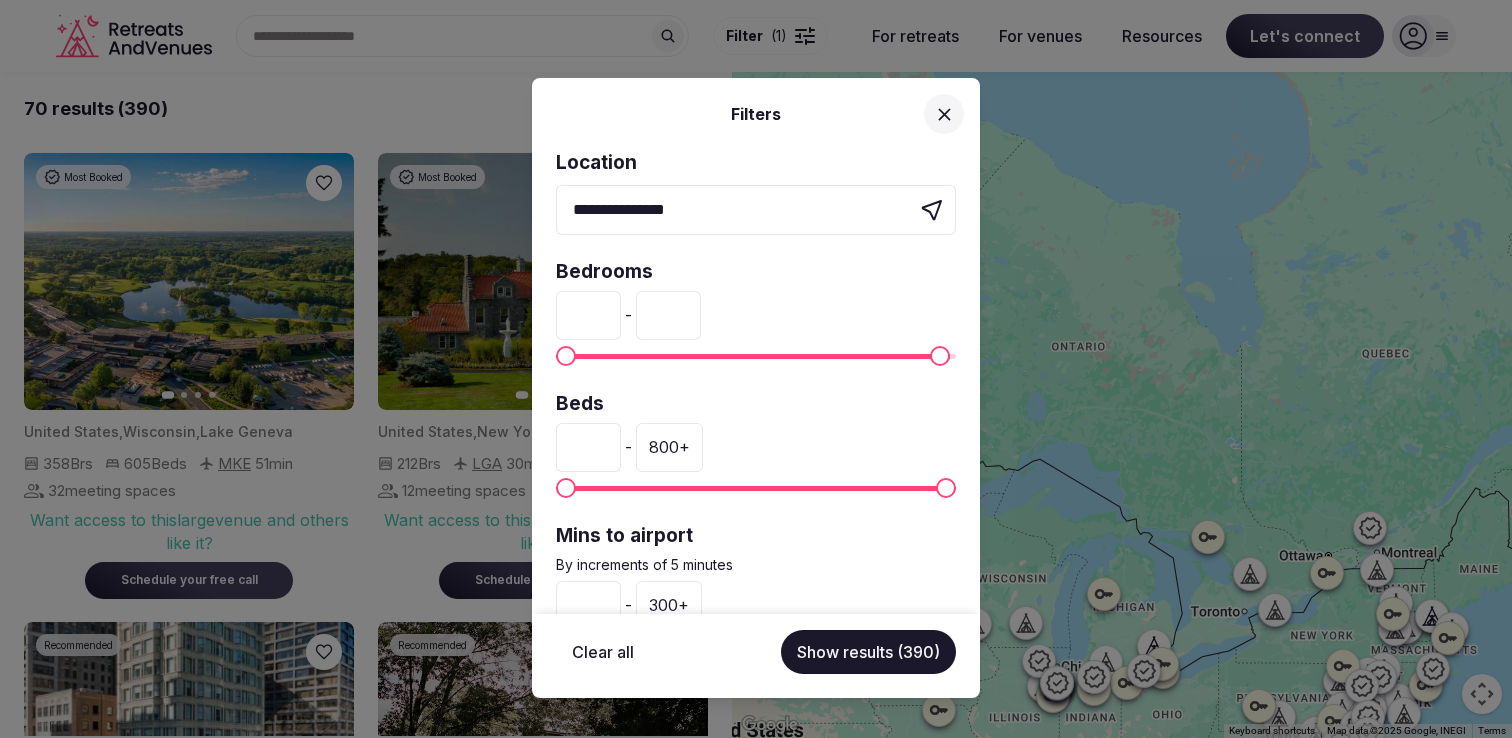click on "***" at bounding box center (668, 315) 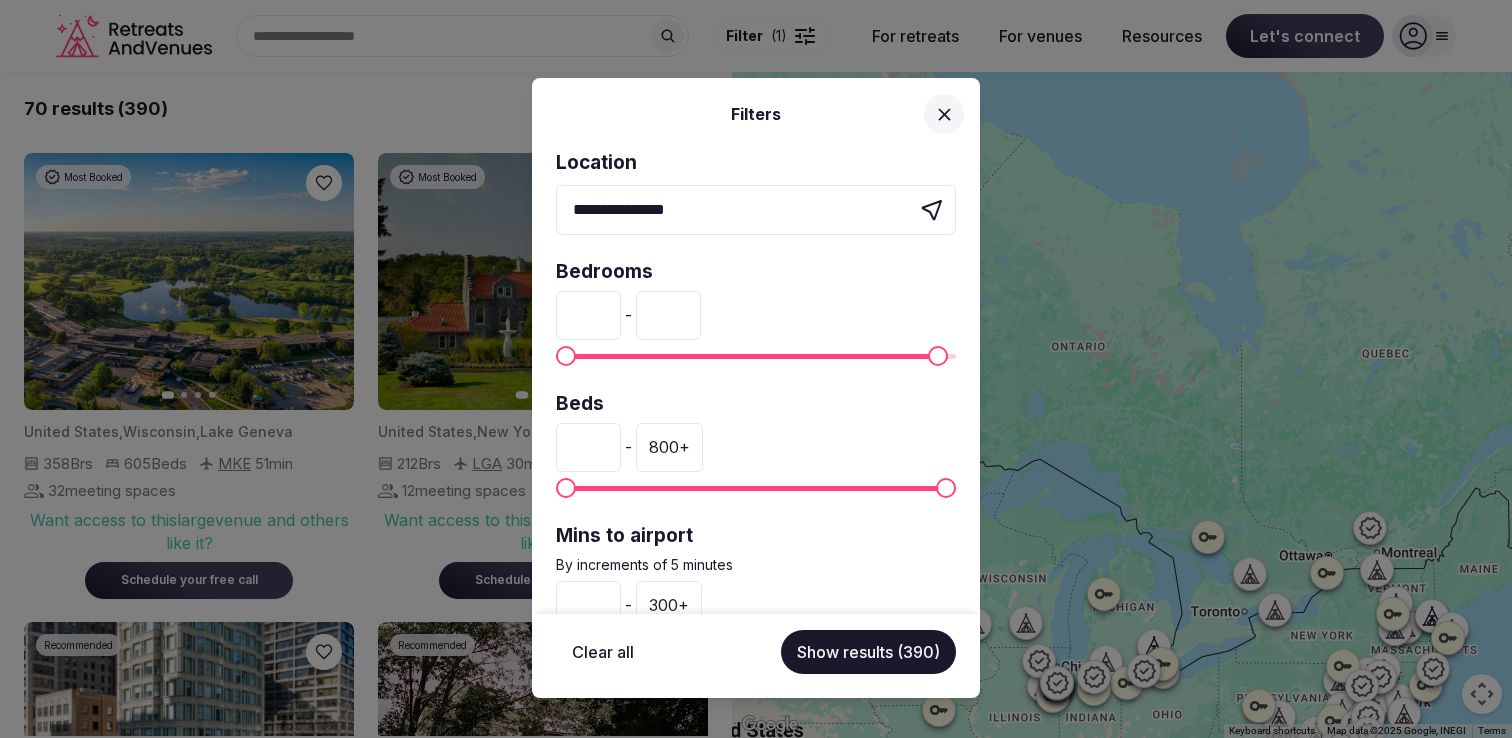 click on "***" at bounding box center (668, 315) 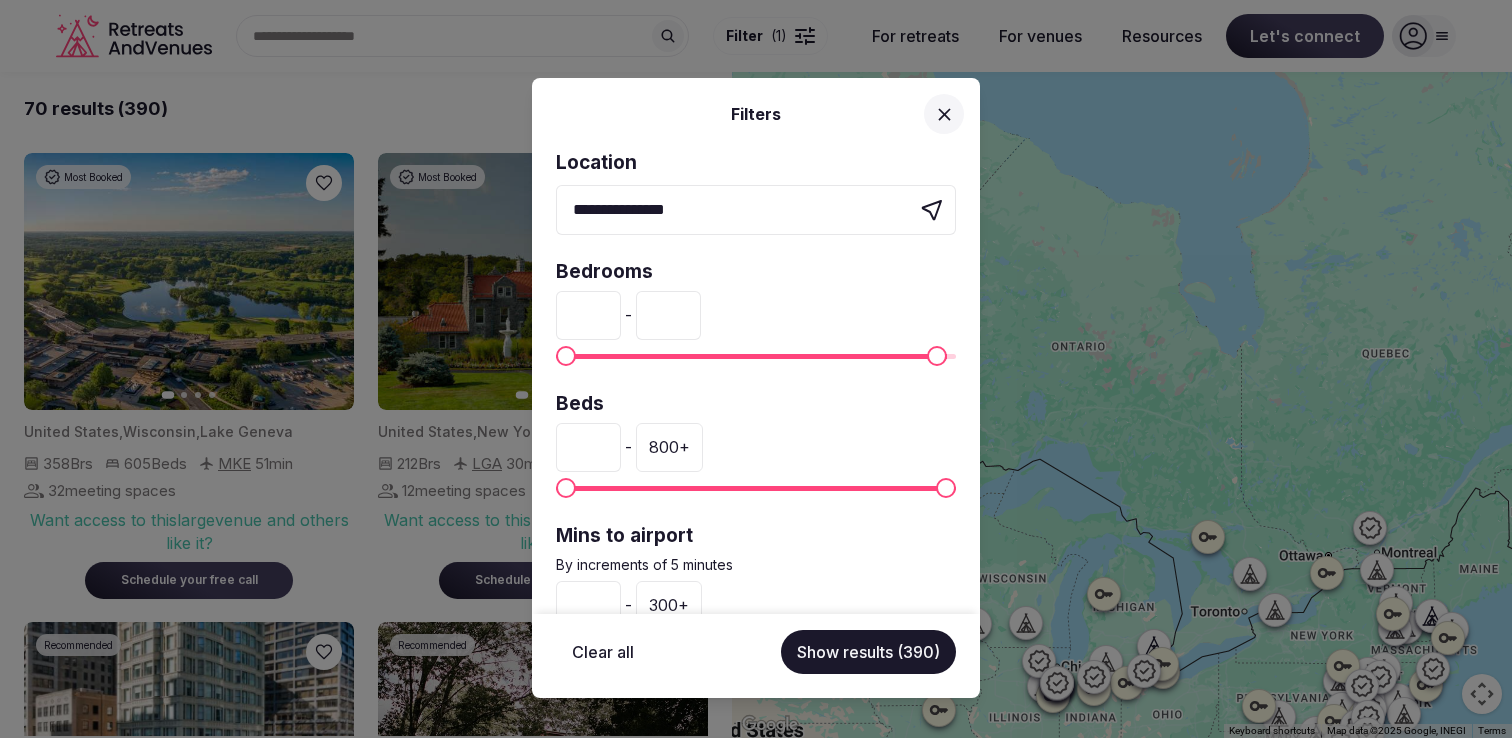 click on "***" at bounding box center (668, 315) 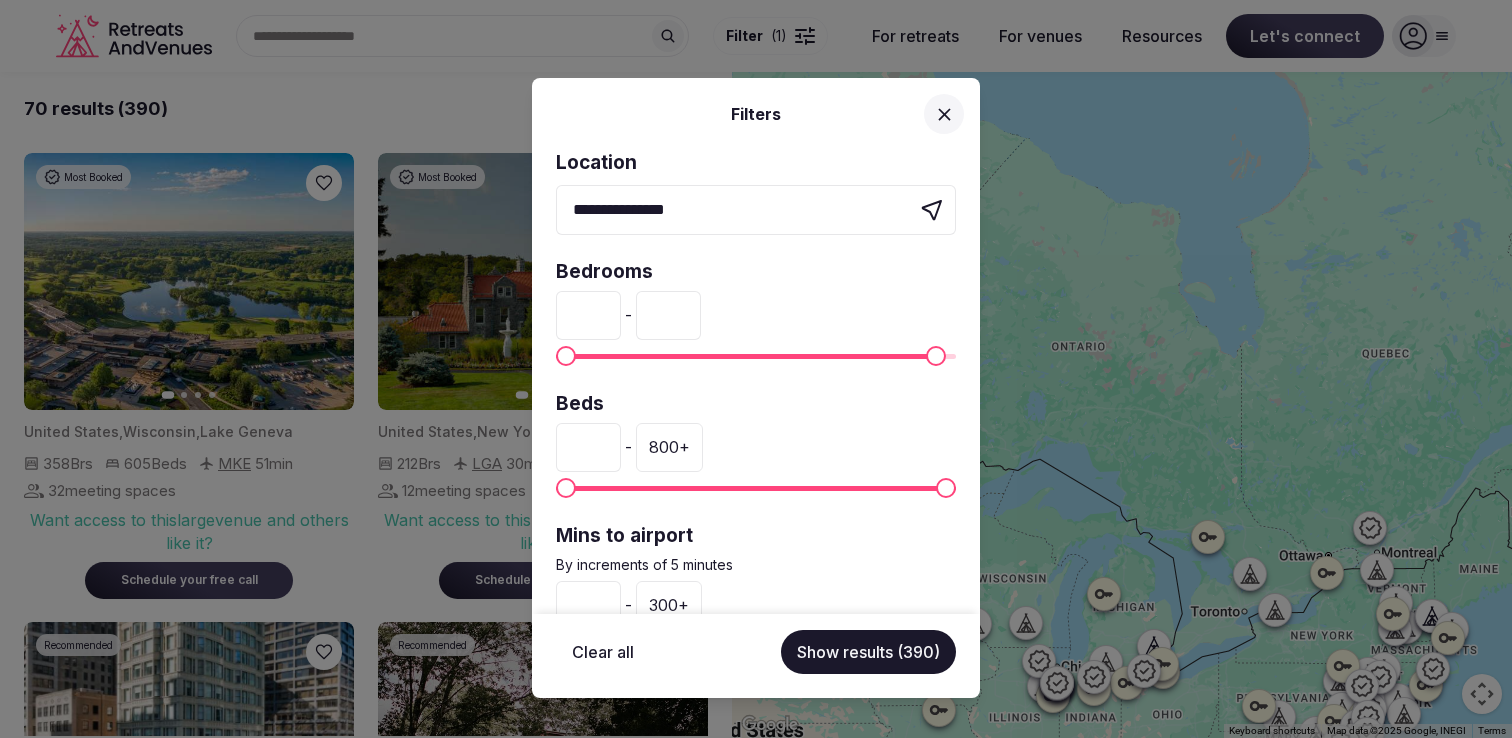 click on "***" at bounding box center [668, 315] 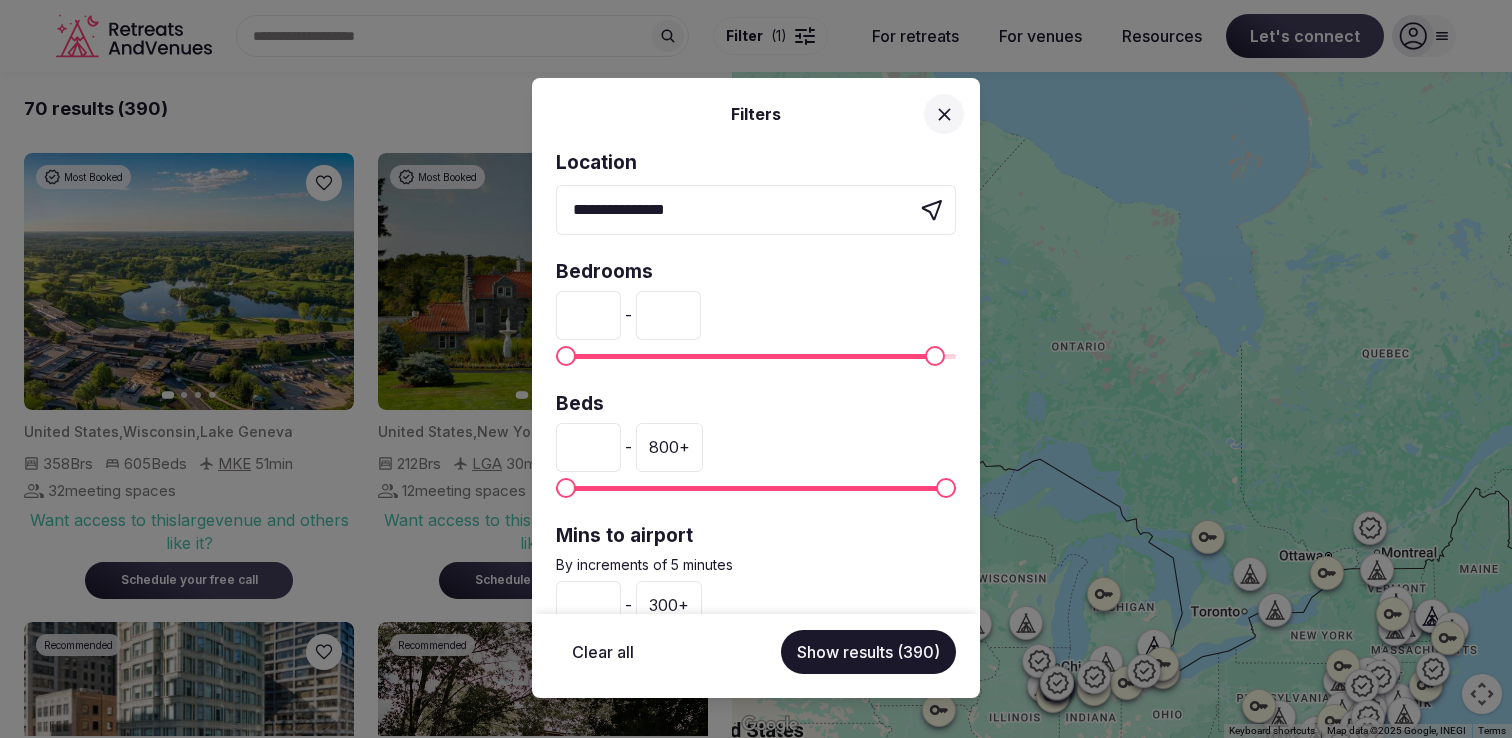 click on "***" at bounding box center (668, 315) 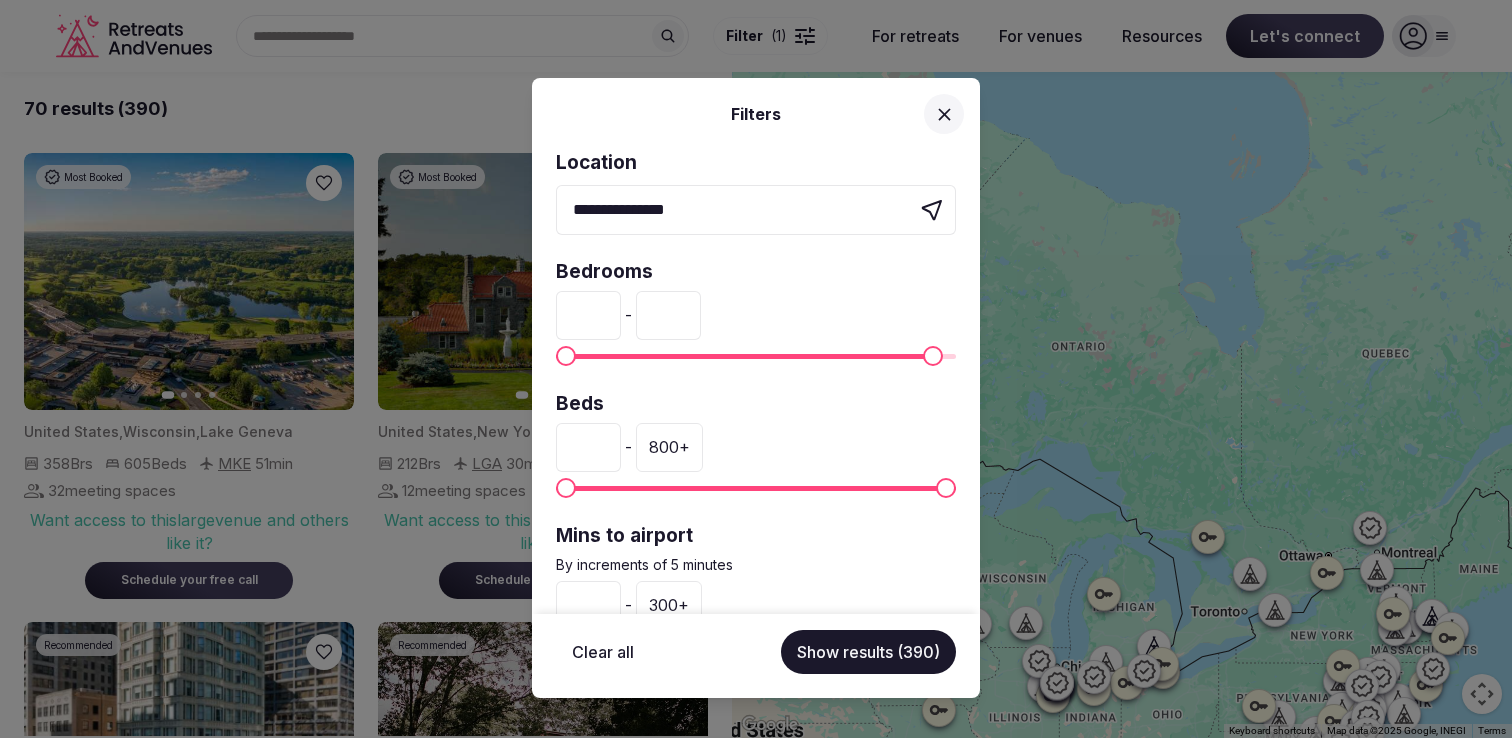 click on "***" at bounding box center (668, 315) 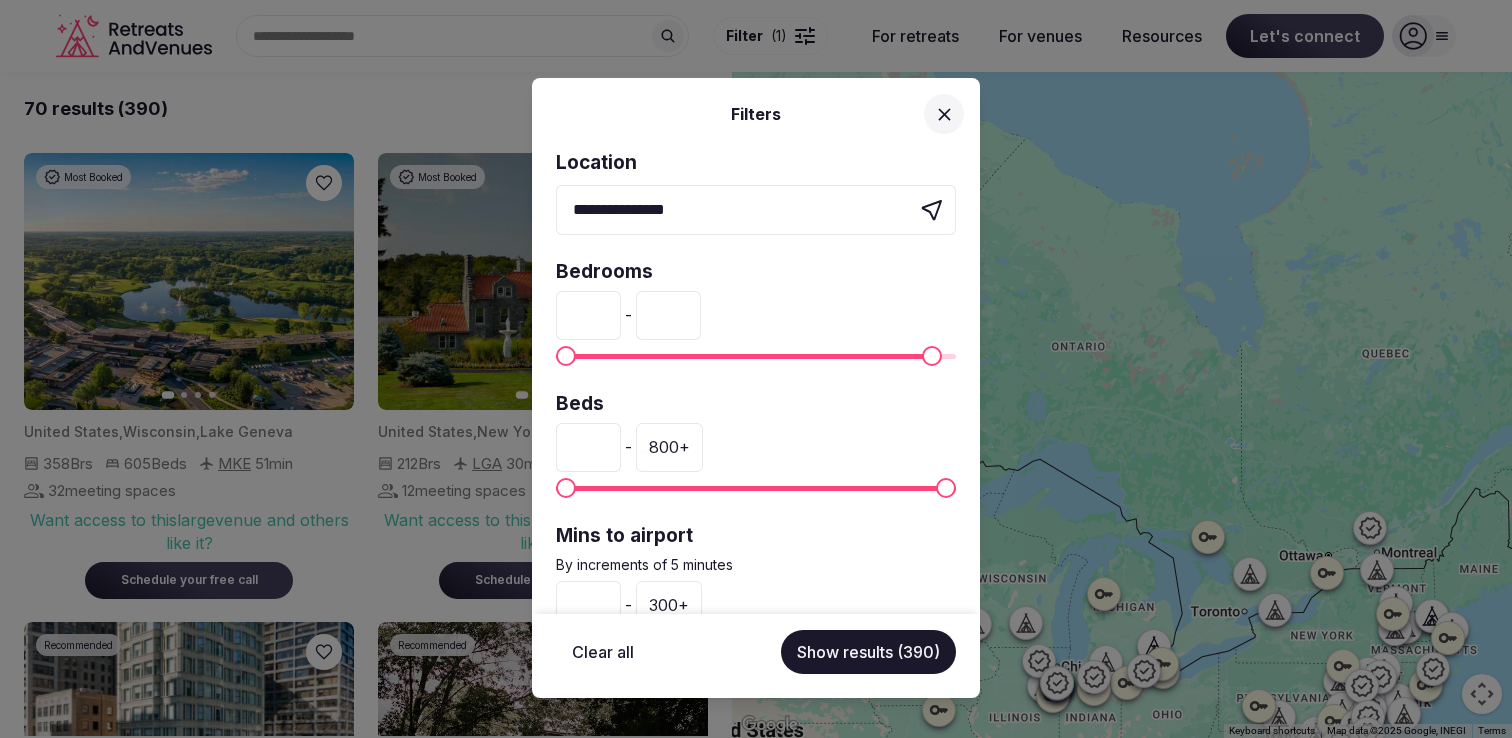 click on "***" at bounding box center [668, 315] 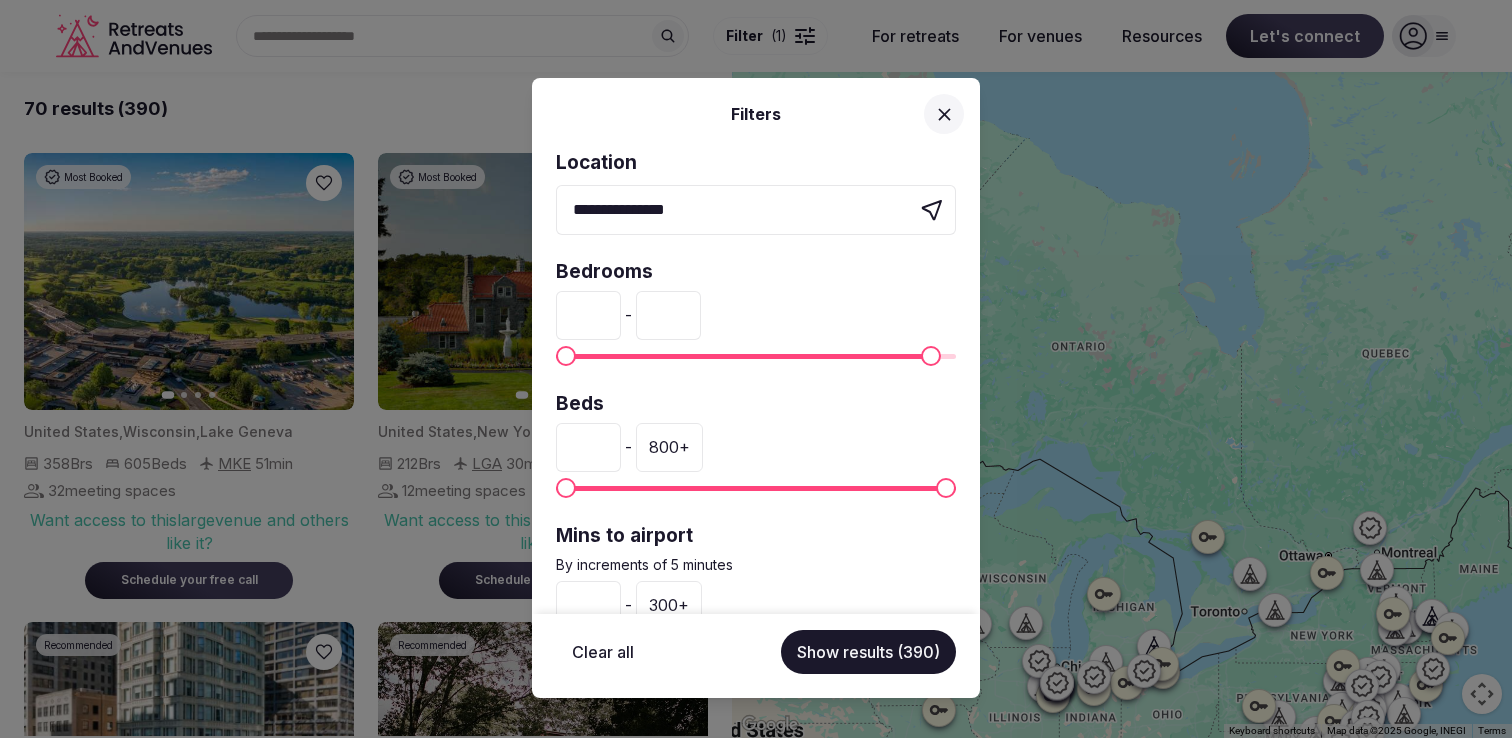 click on "***" at bounding box center (668, 315) 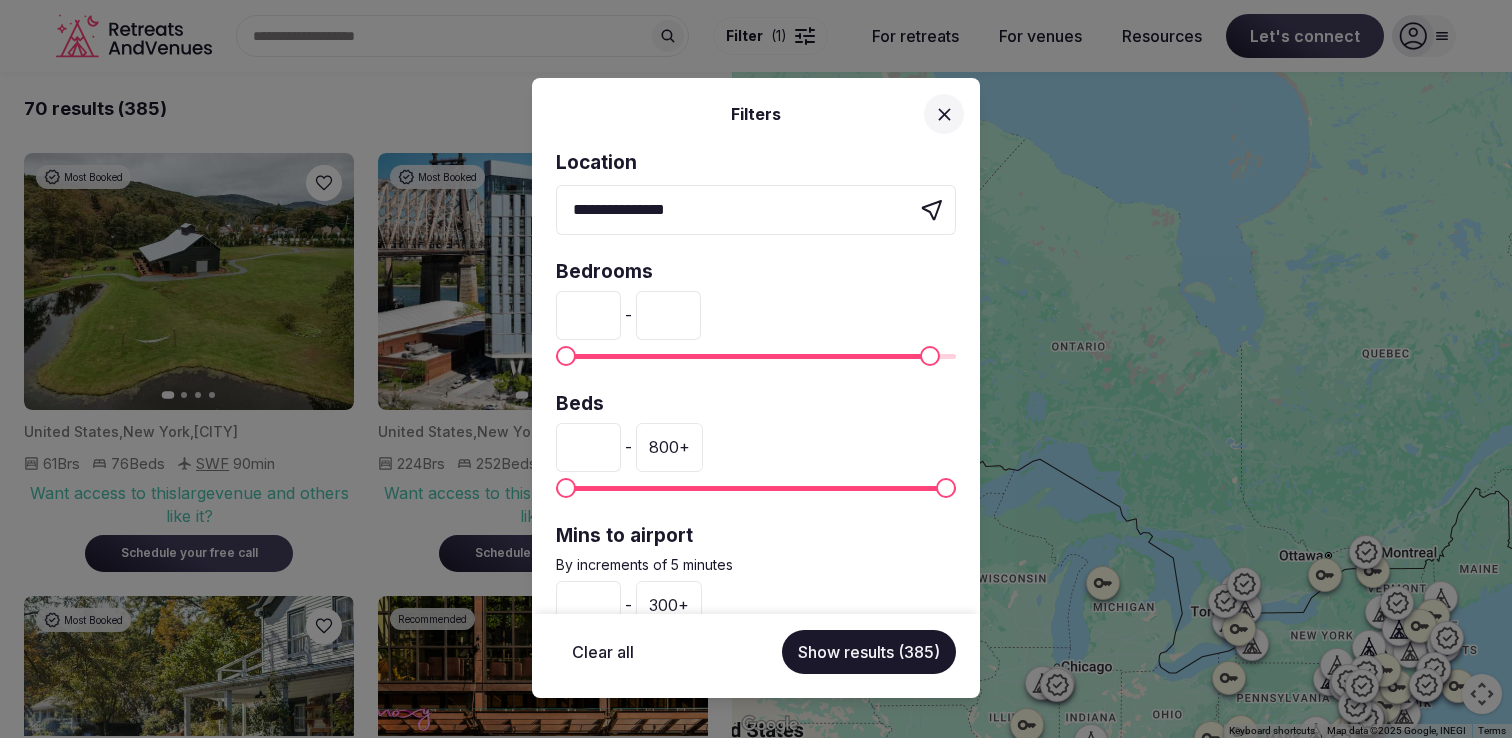 click on "***" at bounding box center (668, 315) 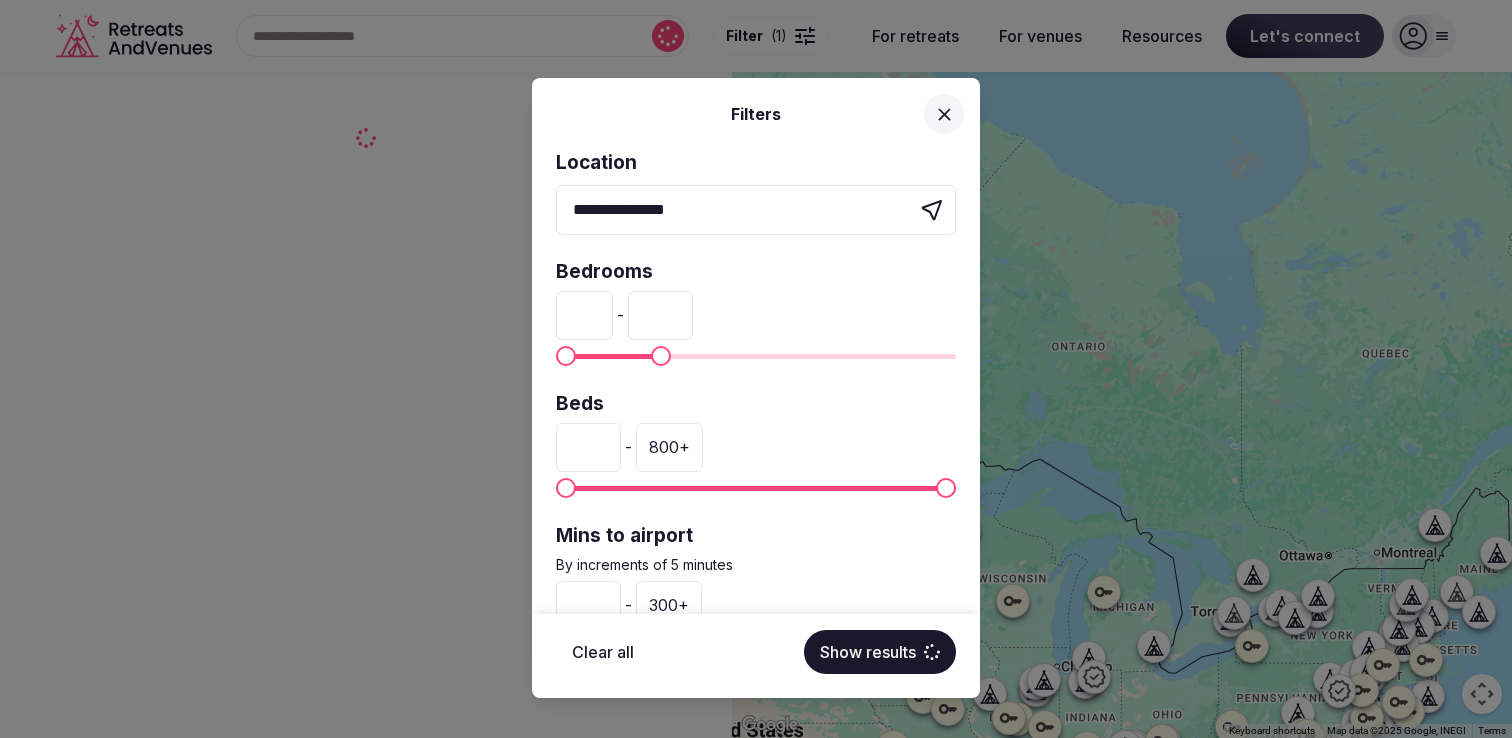scroll, scrollTop: 60, scrollLeft: 0, axis: vertical 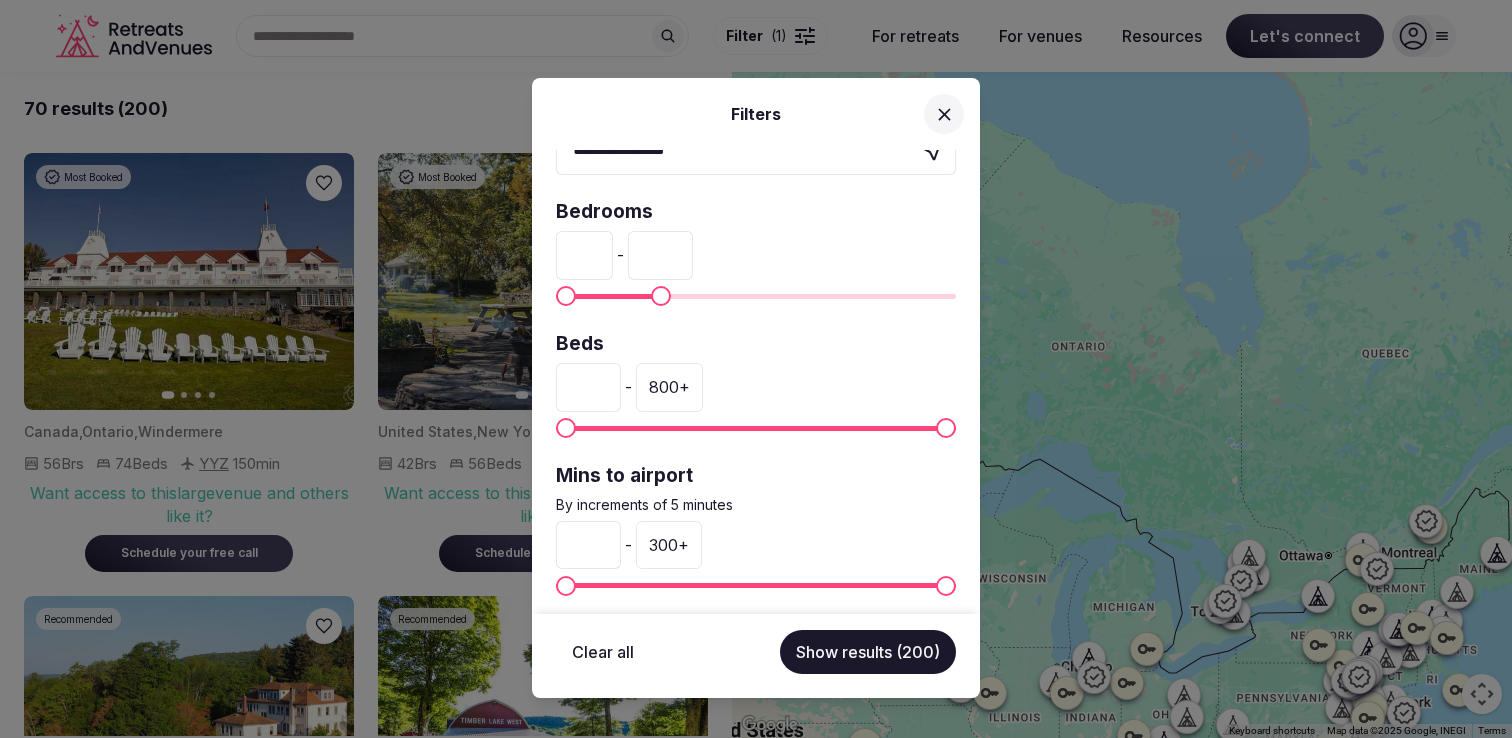 type on "***" 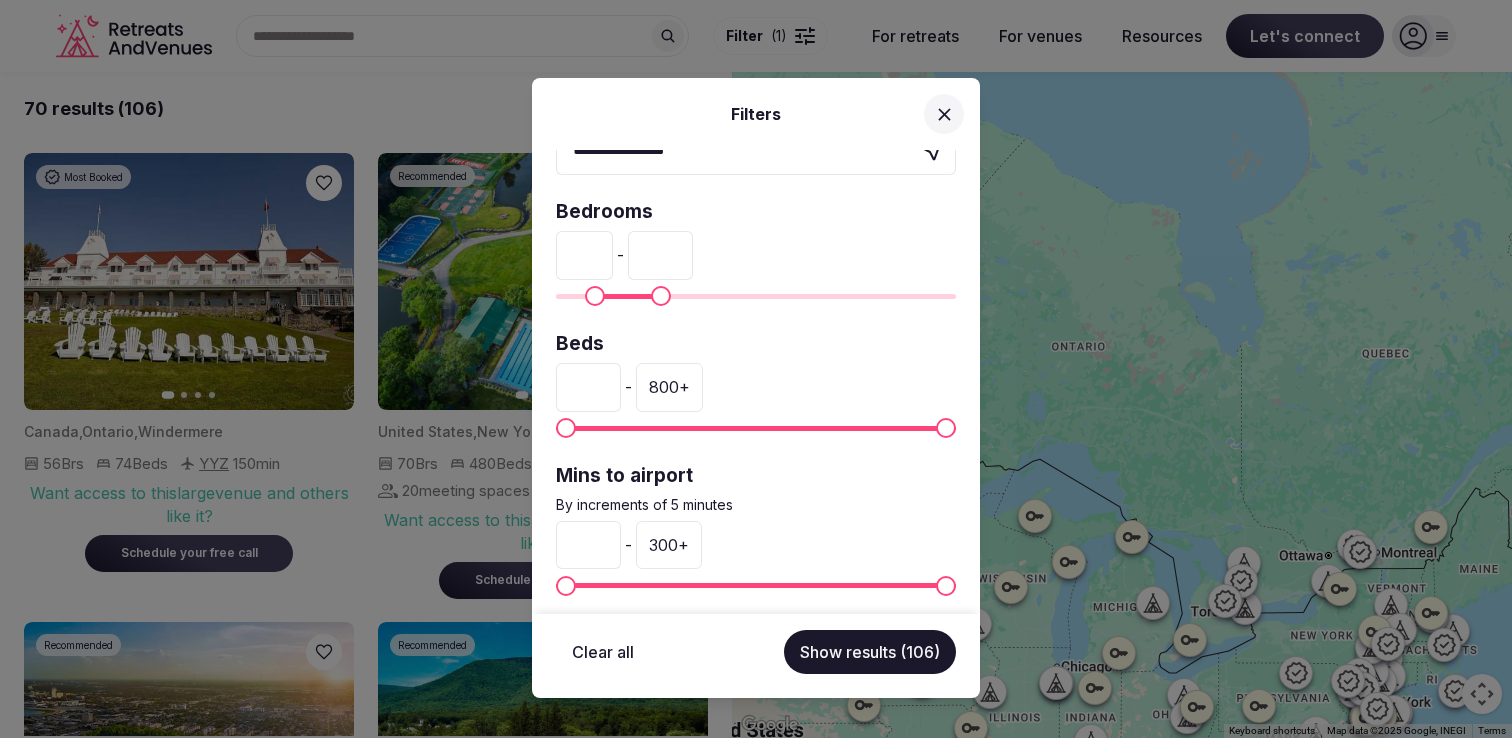 type on "*" 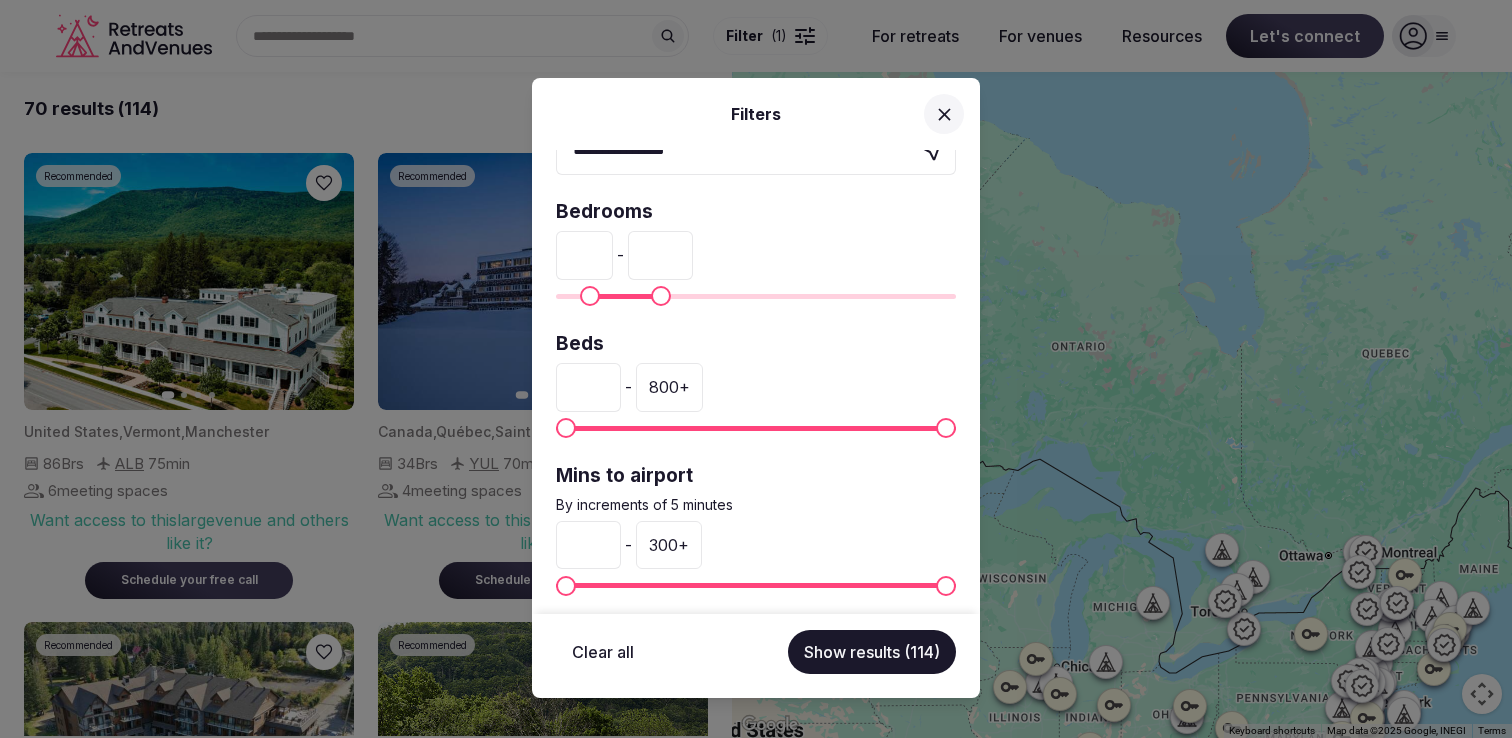 scroll, scrollTop: 74, scrollLeft: 0, axis: vertical 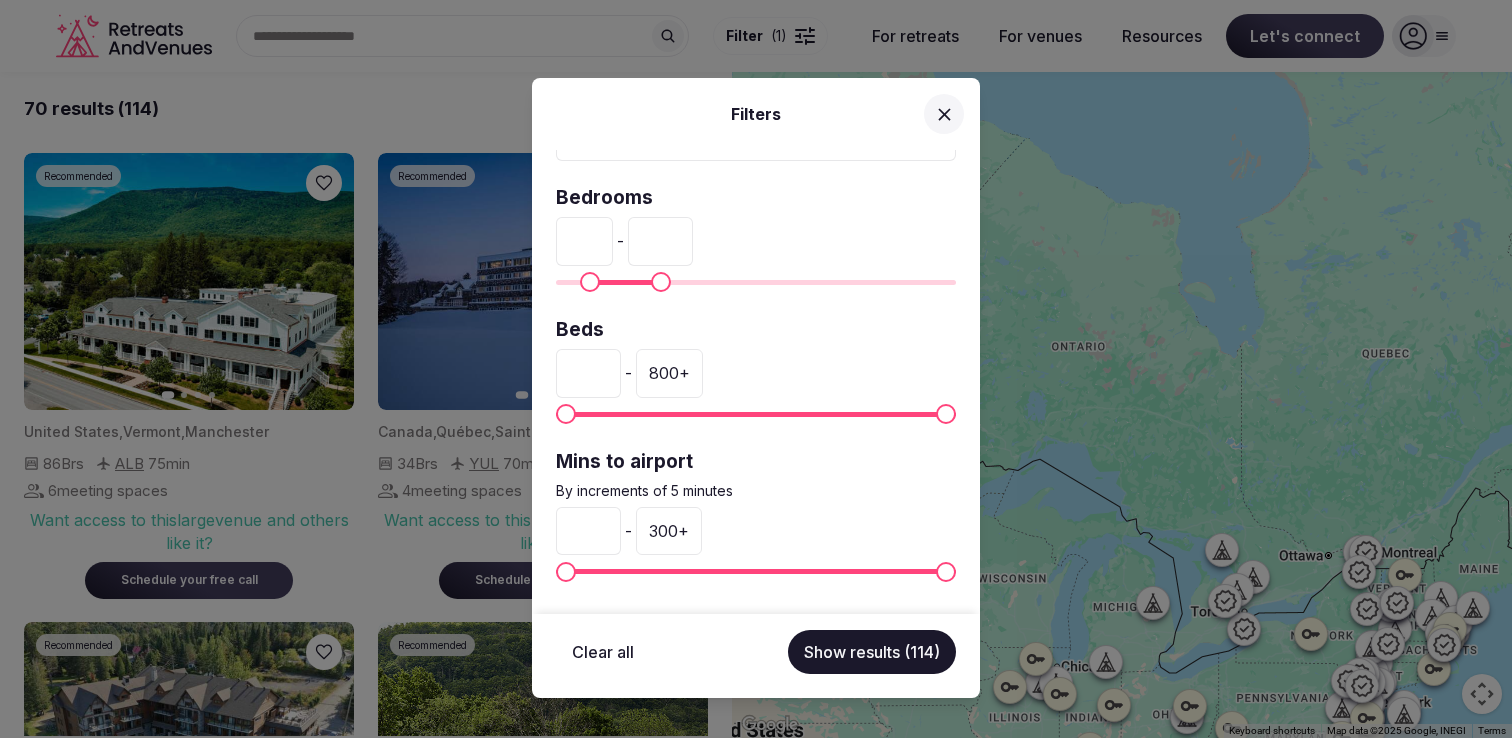 type on "**" 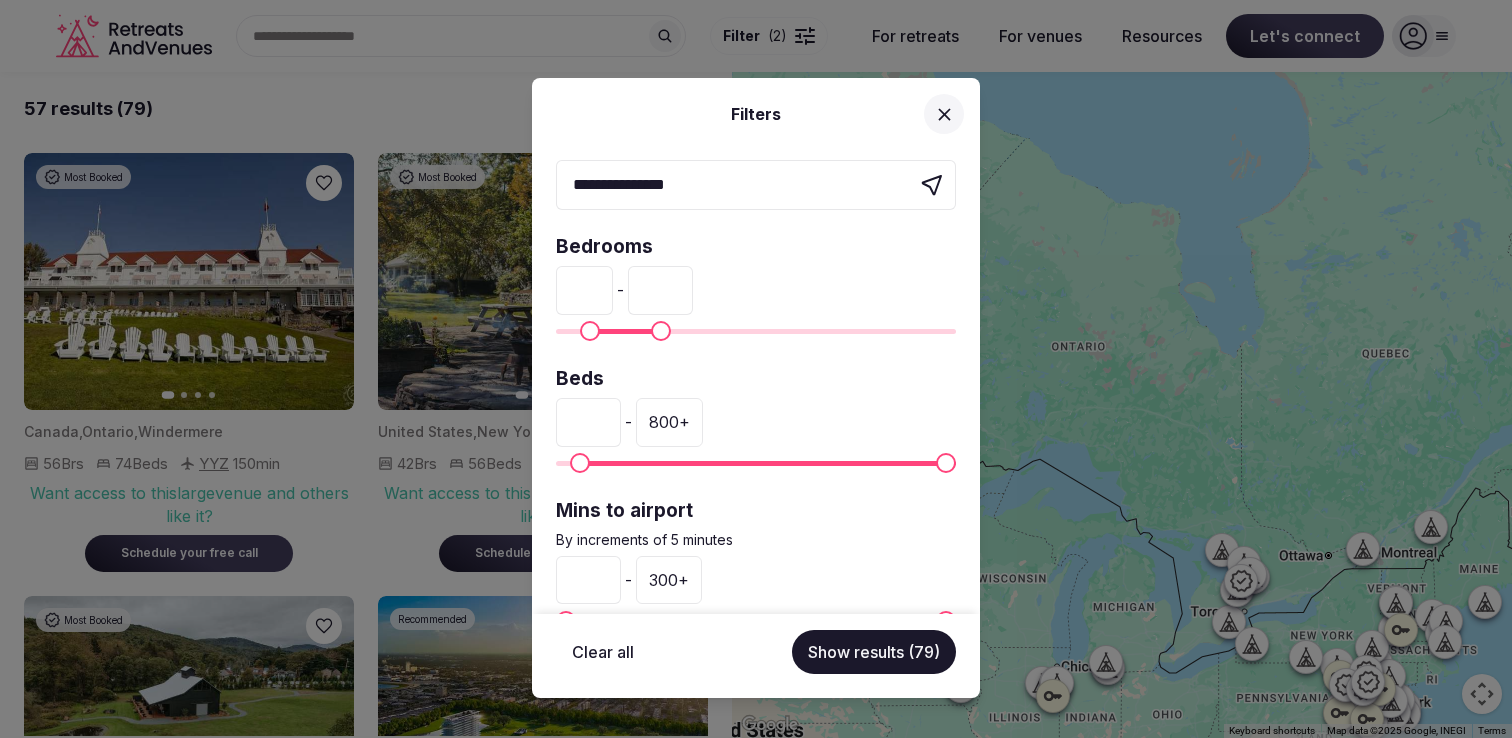 scroll, scrollTop: 74, scrollLeft: 0, axis: vertical 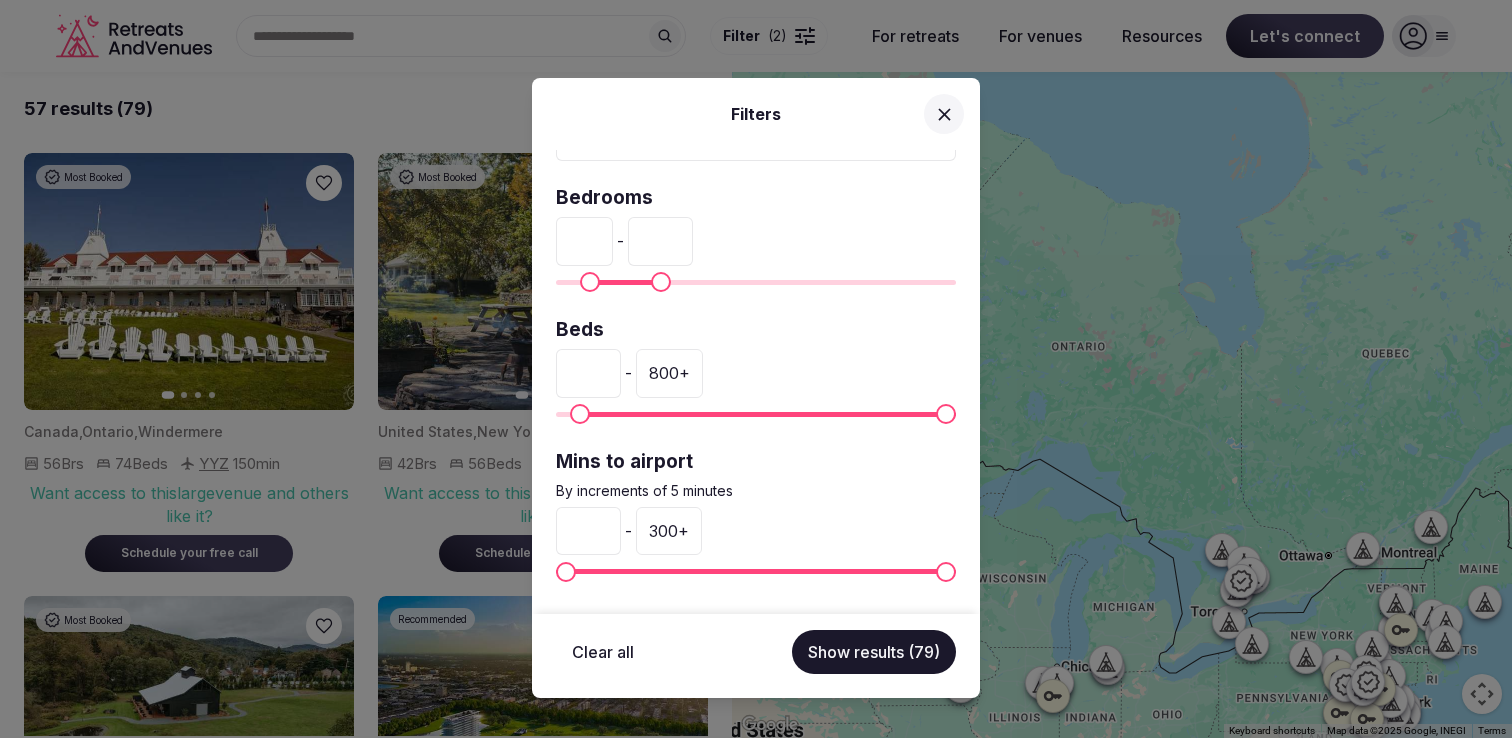 type on "**" 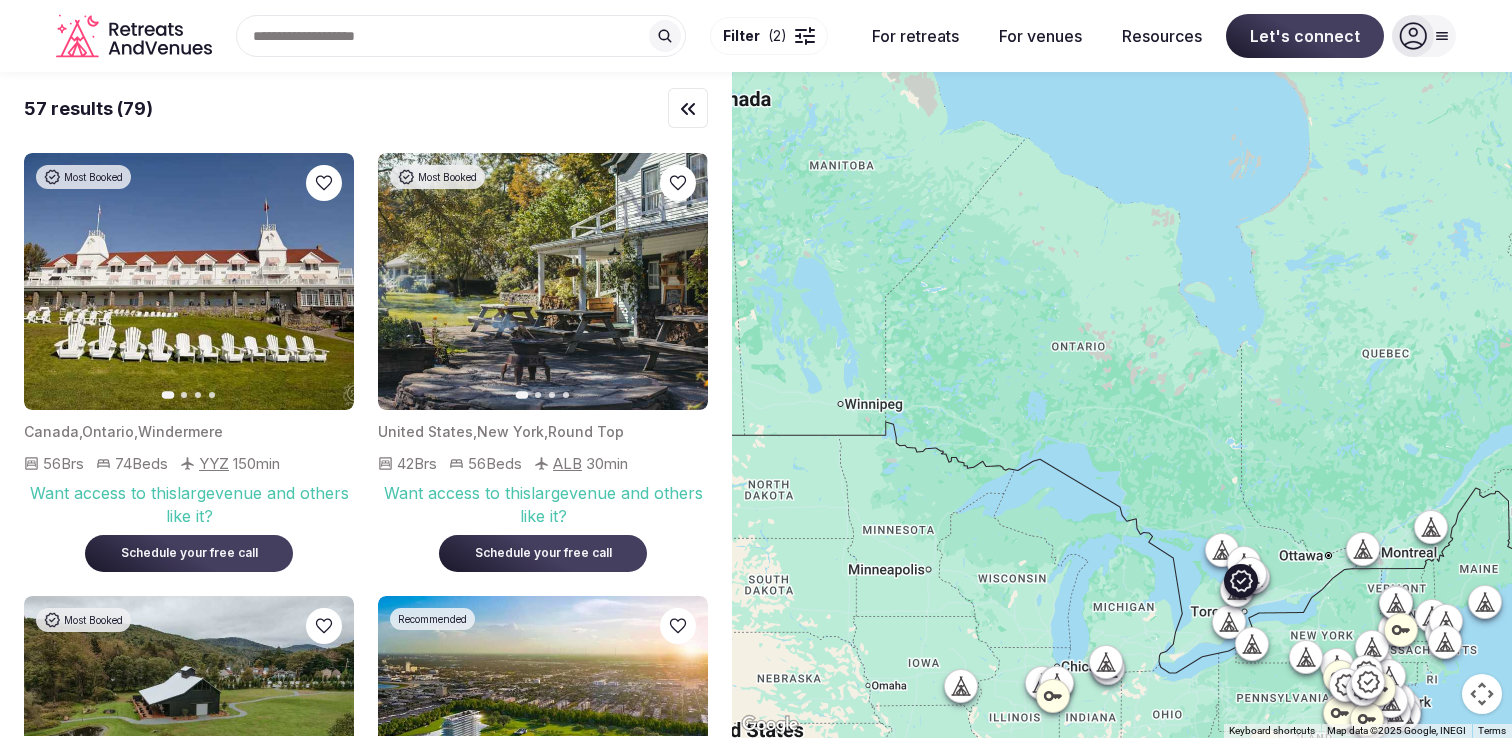 click 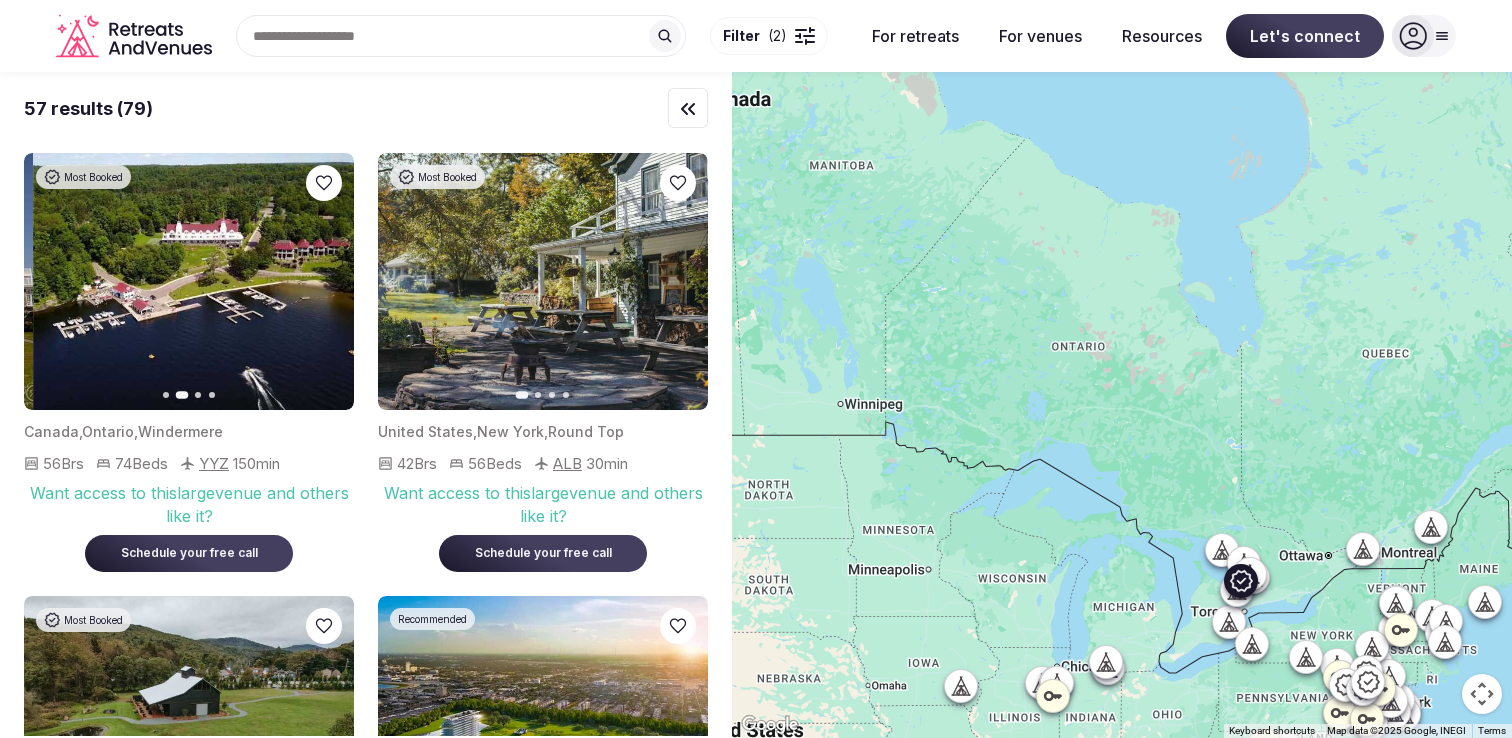 click 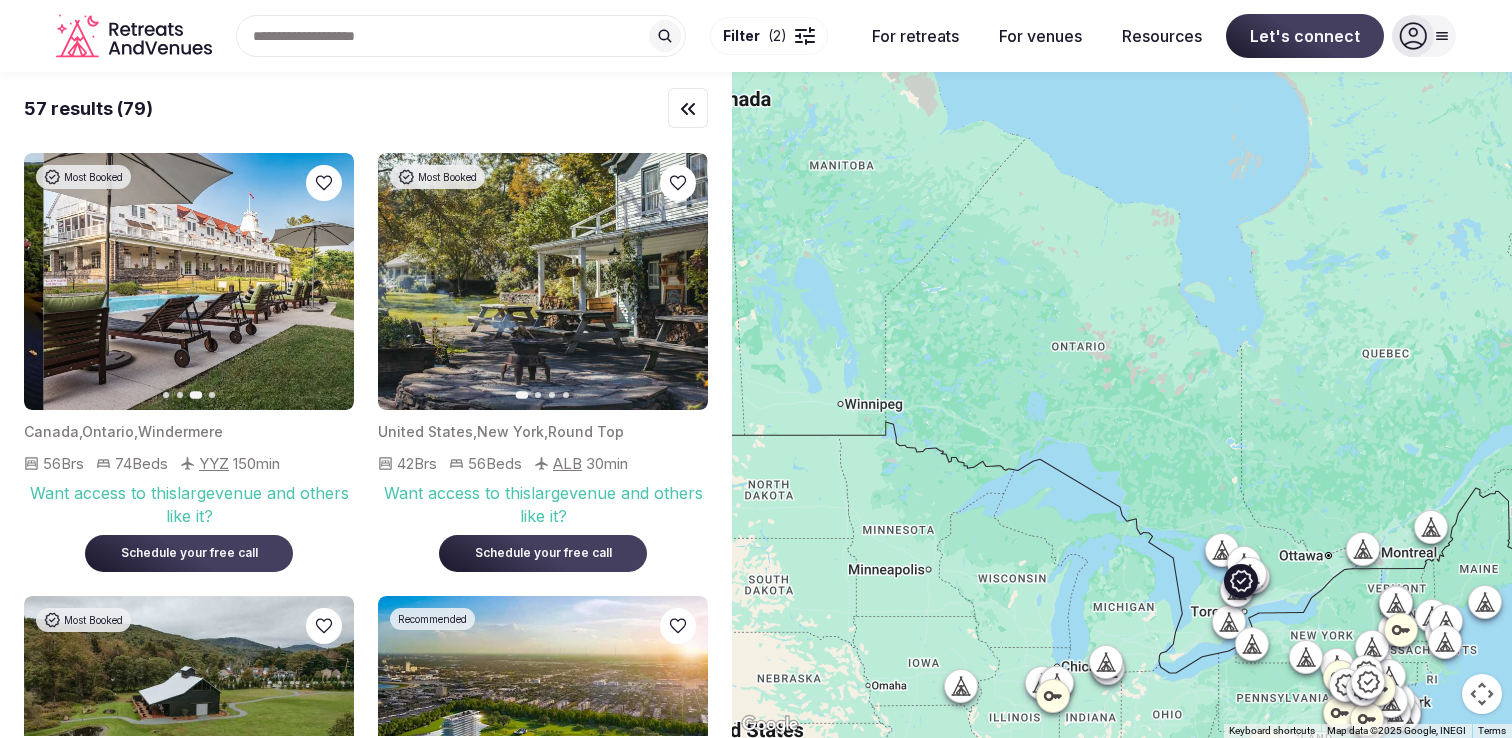 click 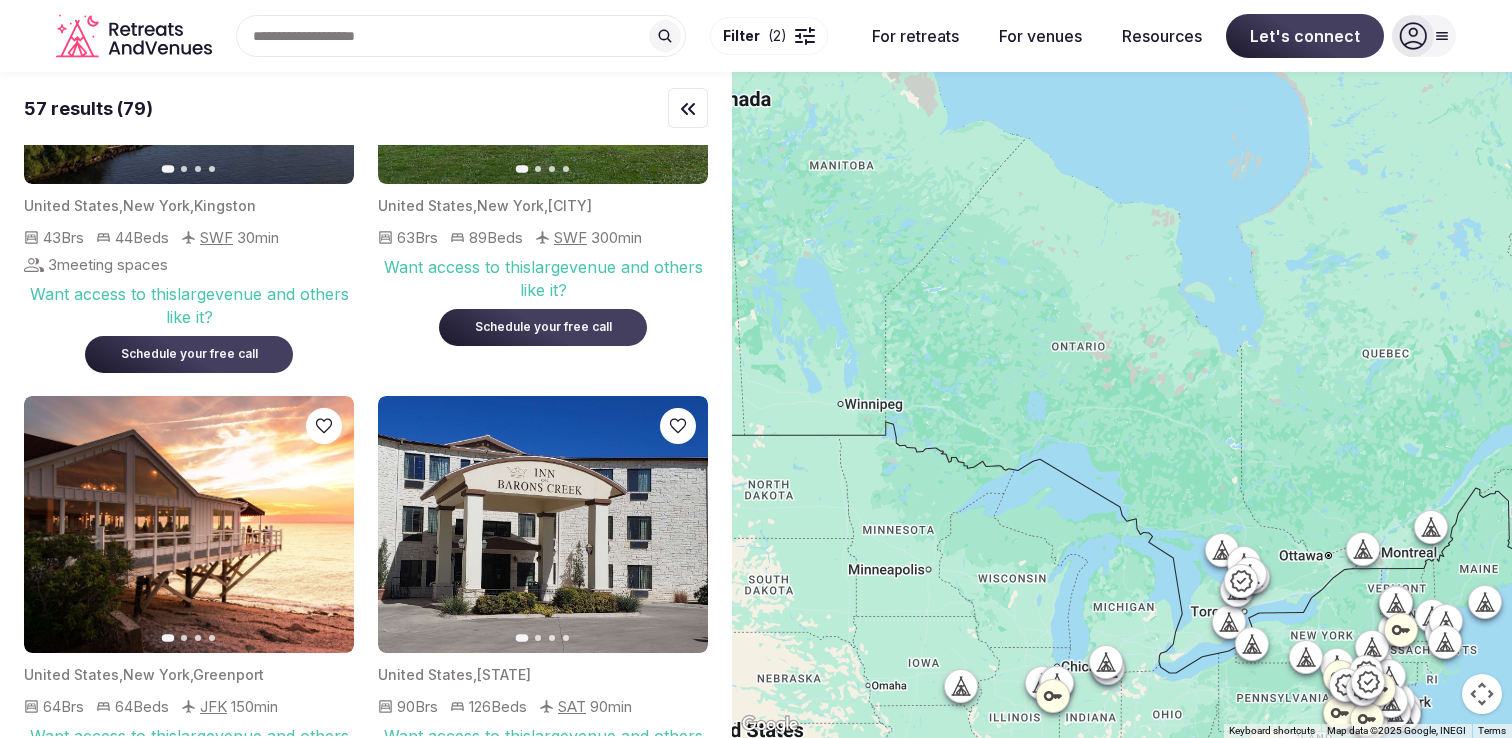 scroll, scrollTop: 1142, scrollLeft: 0, axis: vertical 